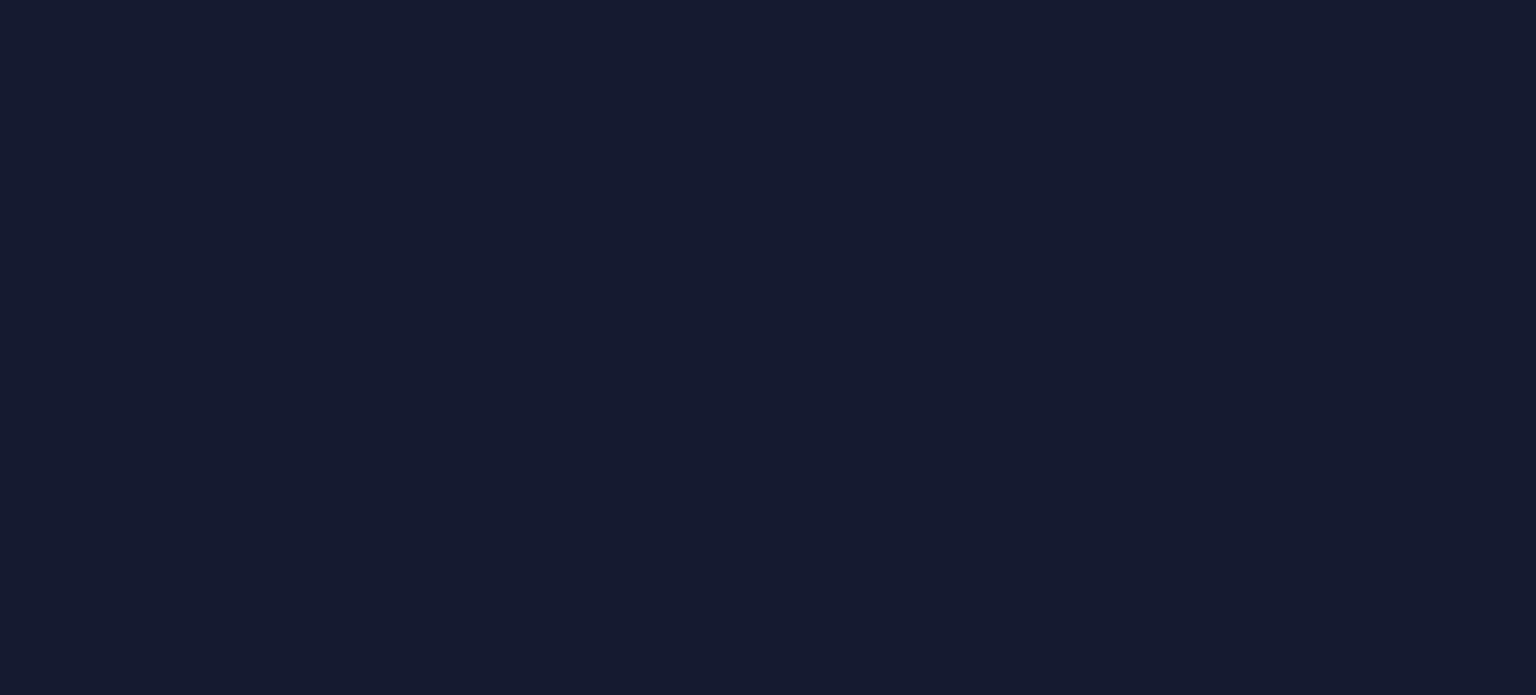 scroll, scrollTop: 0, scrollLeft: 0, axis: both 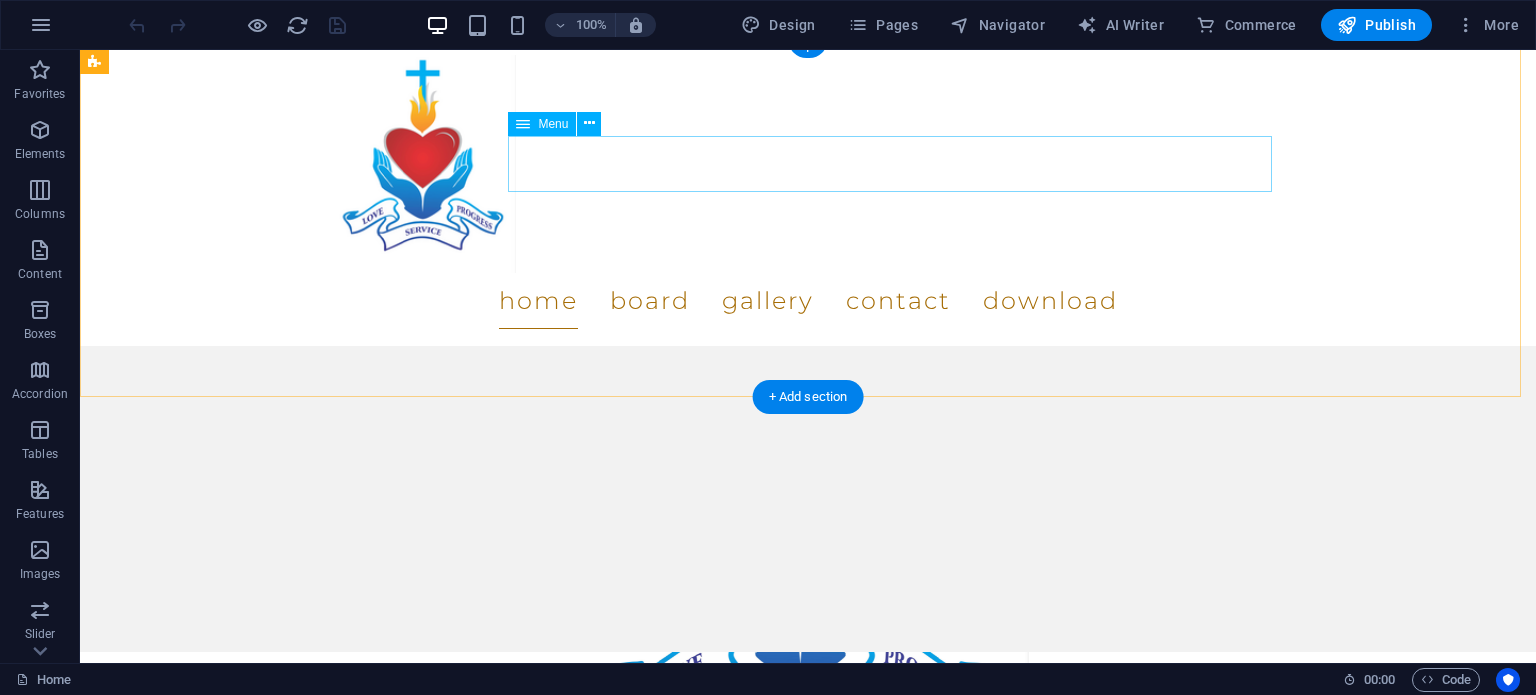 click on "Home Board Gallery Contact Download" at bounding box center (808, 301) 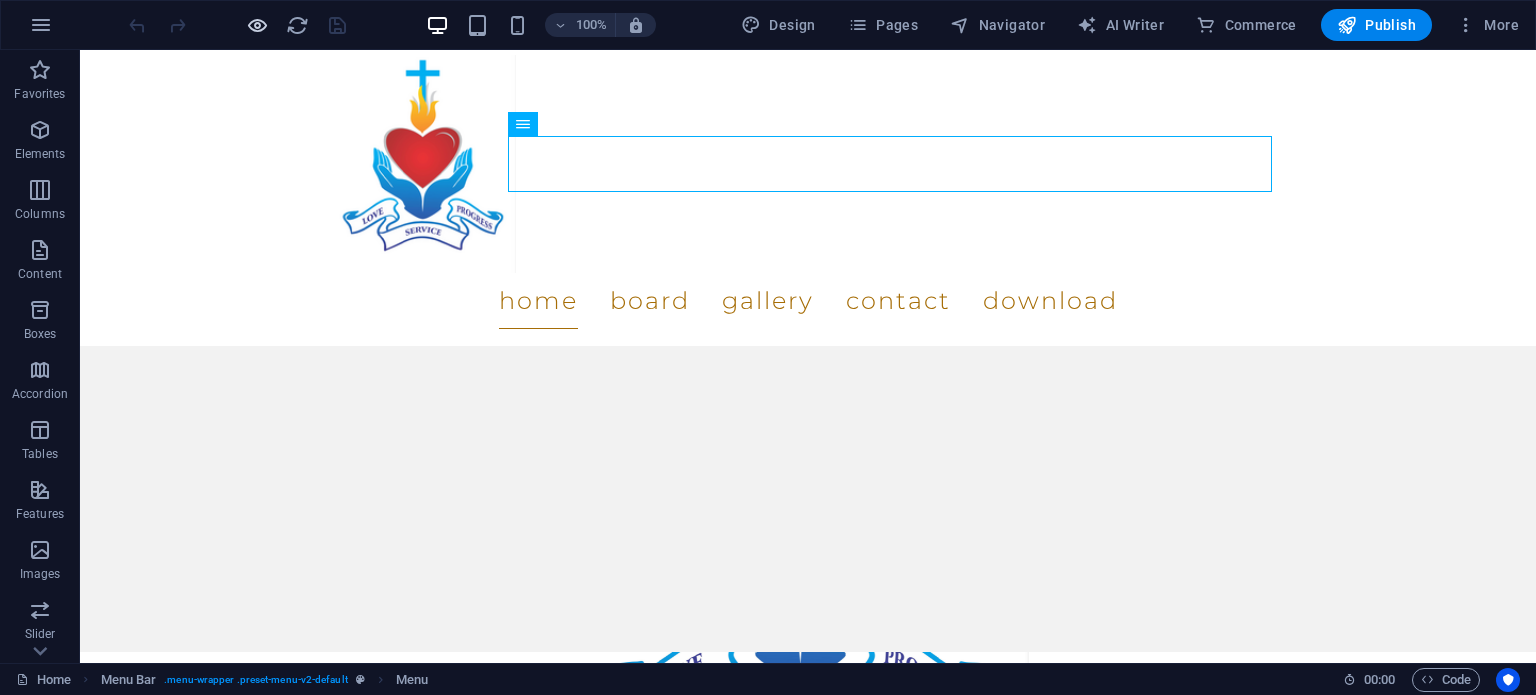 click at bounding box center (257, 25) 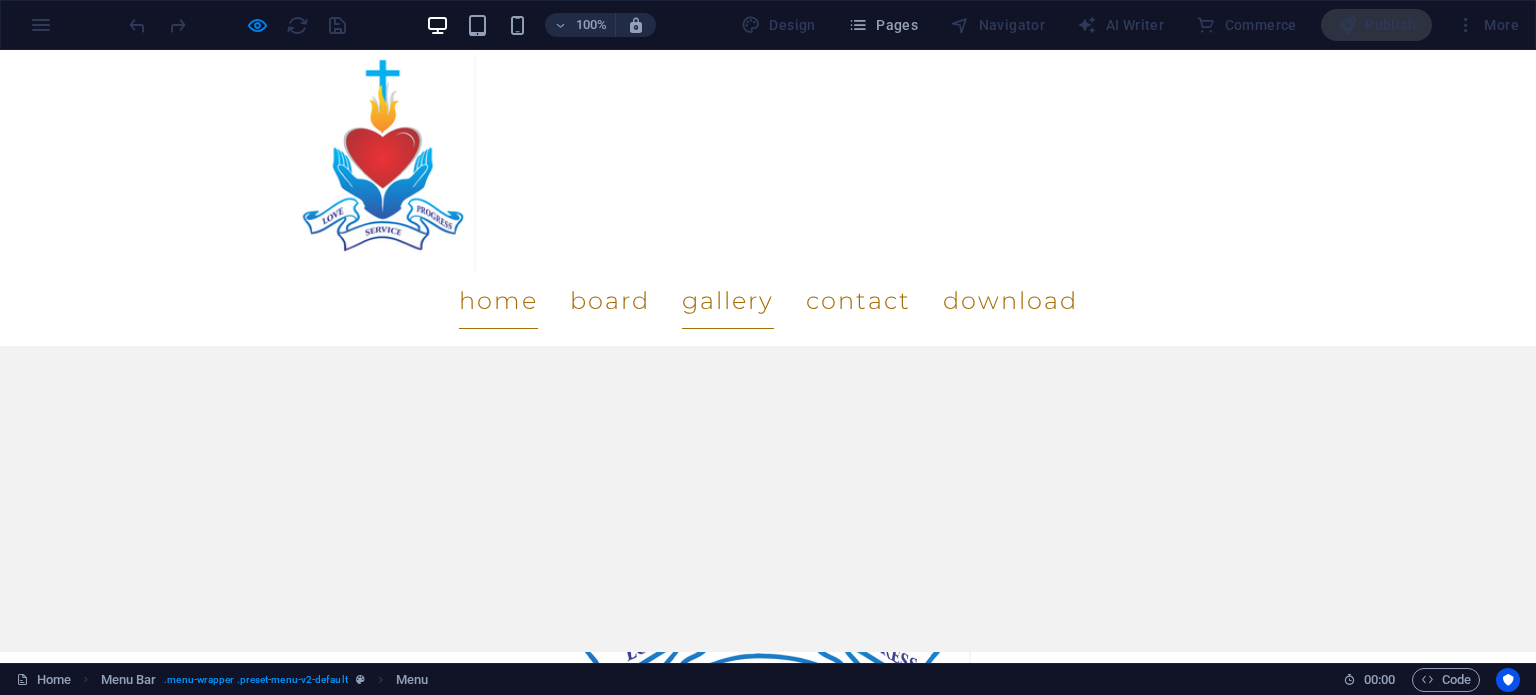 click on "Gallery" at bounding box center [728, 301] 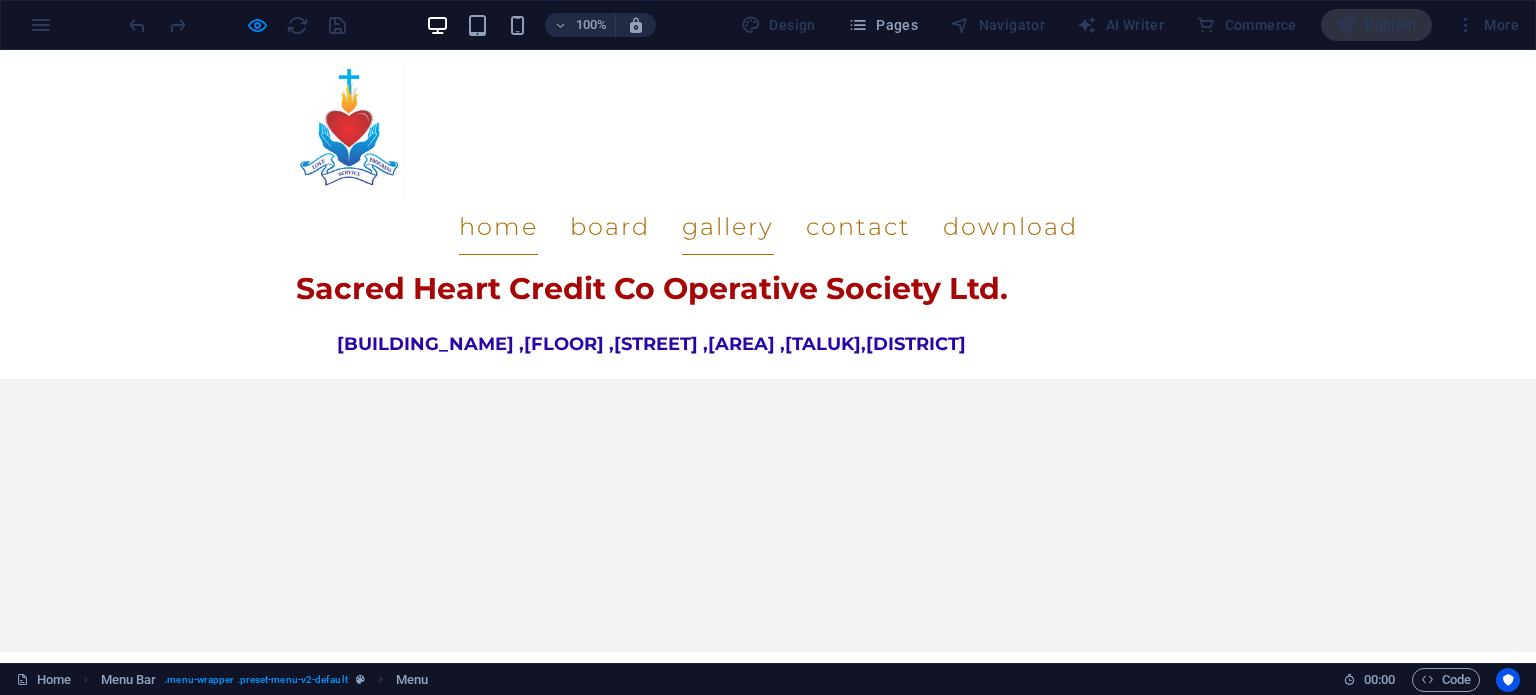 scroll, scrollTop: 0, scrollLeft: 0, axis: both 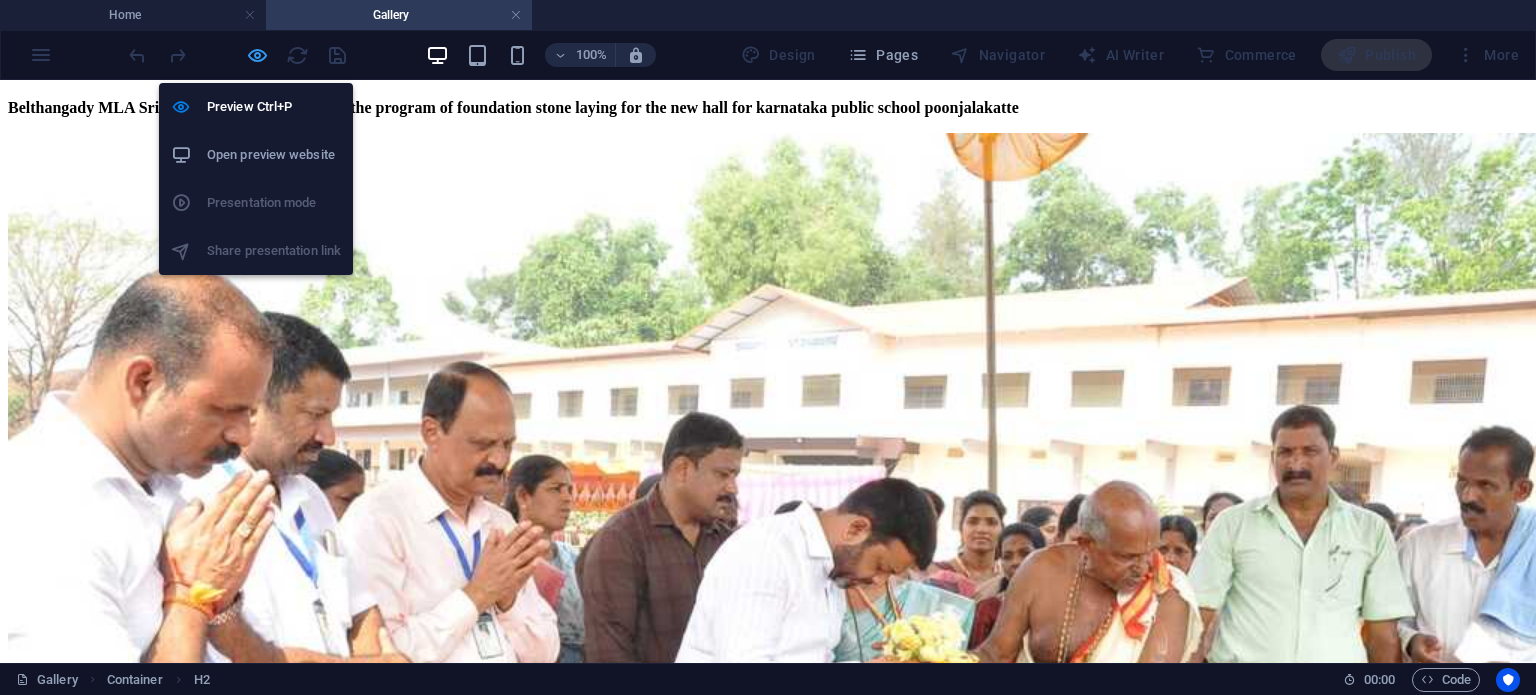 click at bounding box center [257, 55] 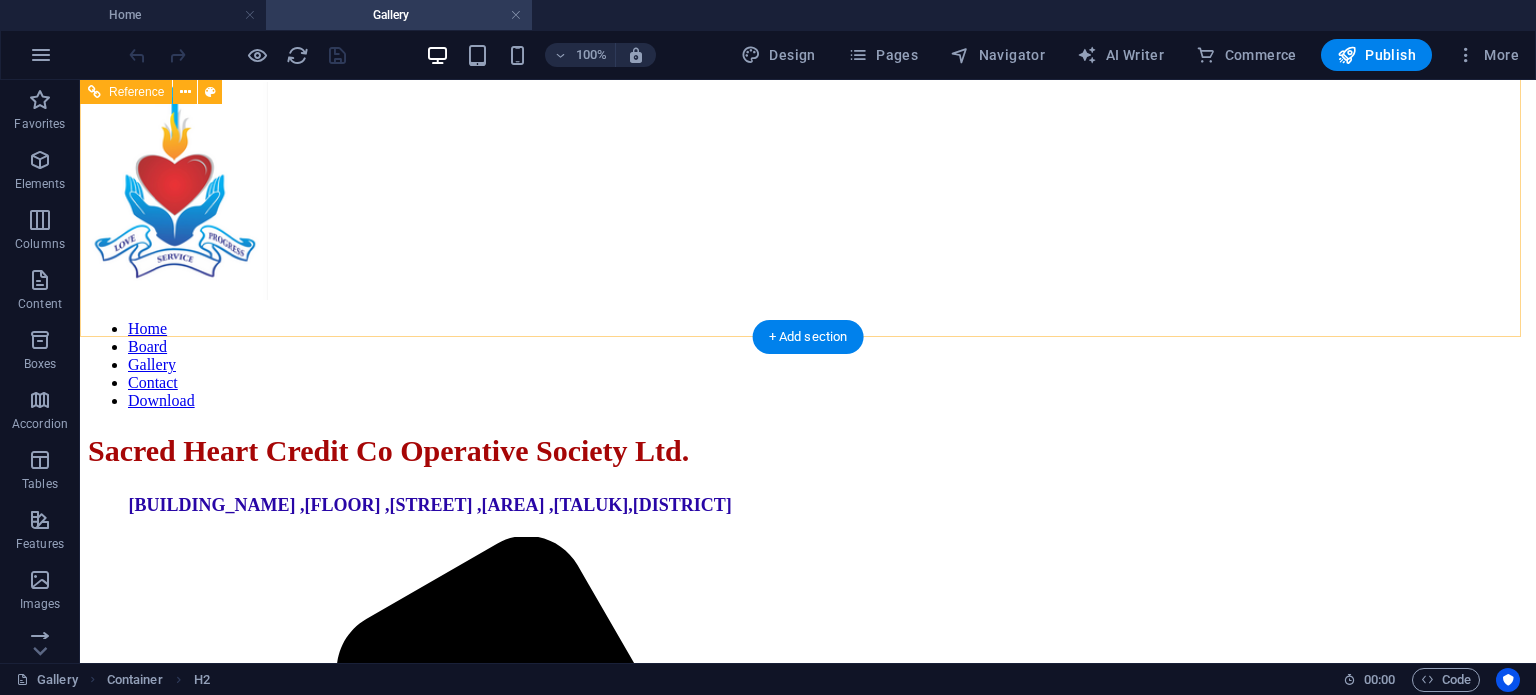 scroll, scrollTop: 0, scrollLeft: 0, axis: both 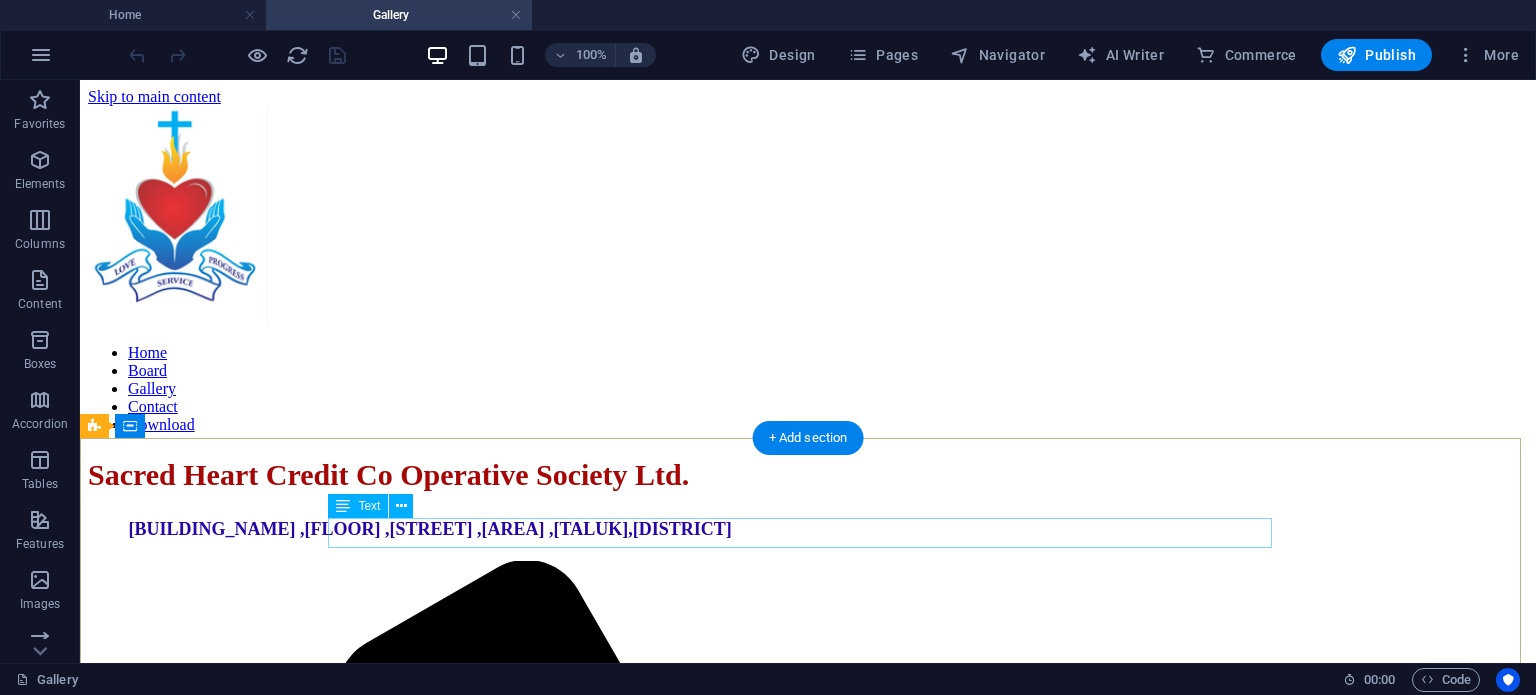 click on "New hall to be built by sacred heart society for poonjalakatte karnataka public school" at bounding box center [808, 3303] 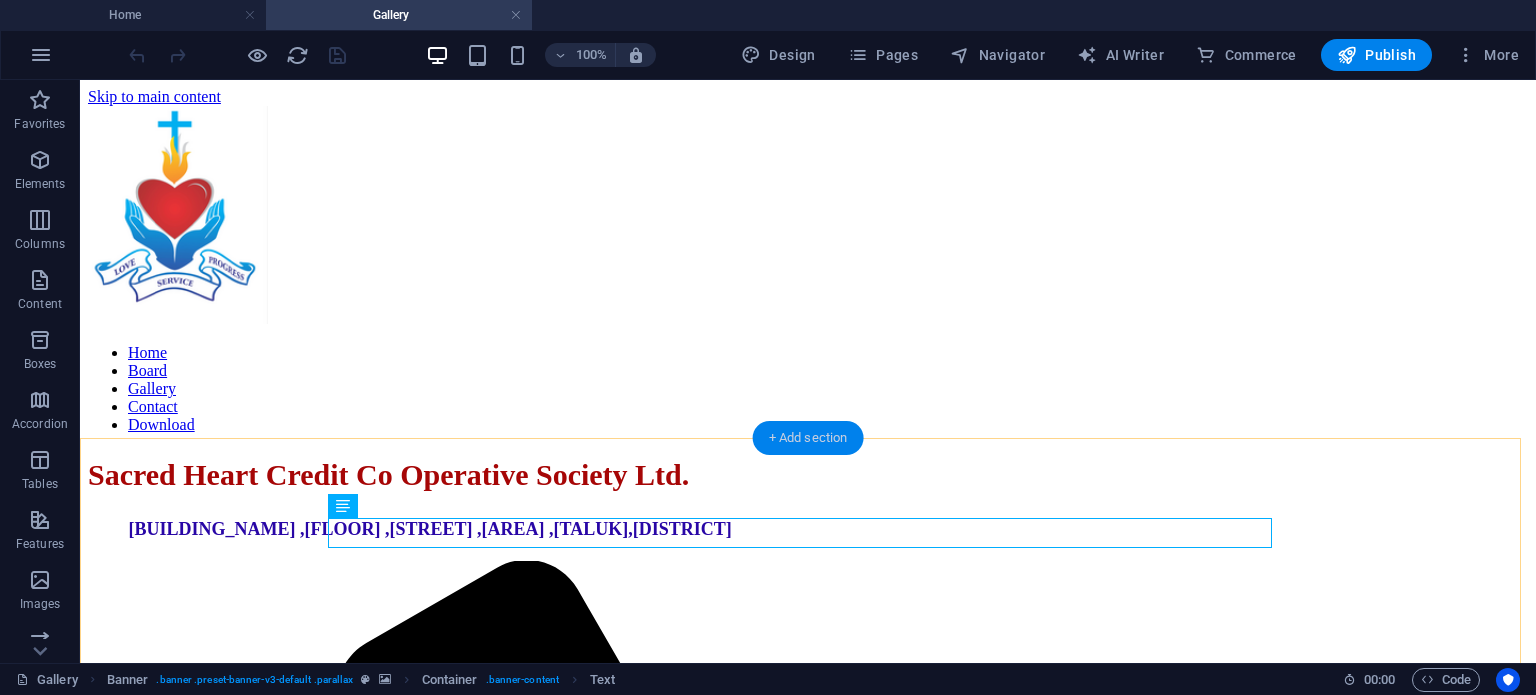 click on "+ Add section" at bounding box center (808, 438) 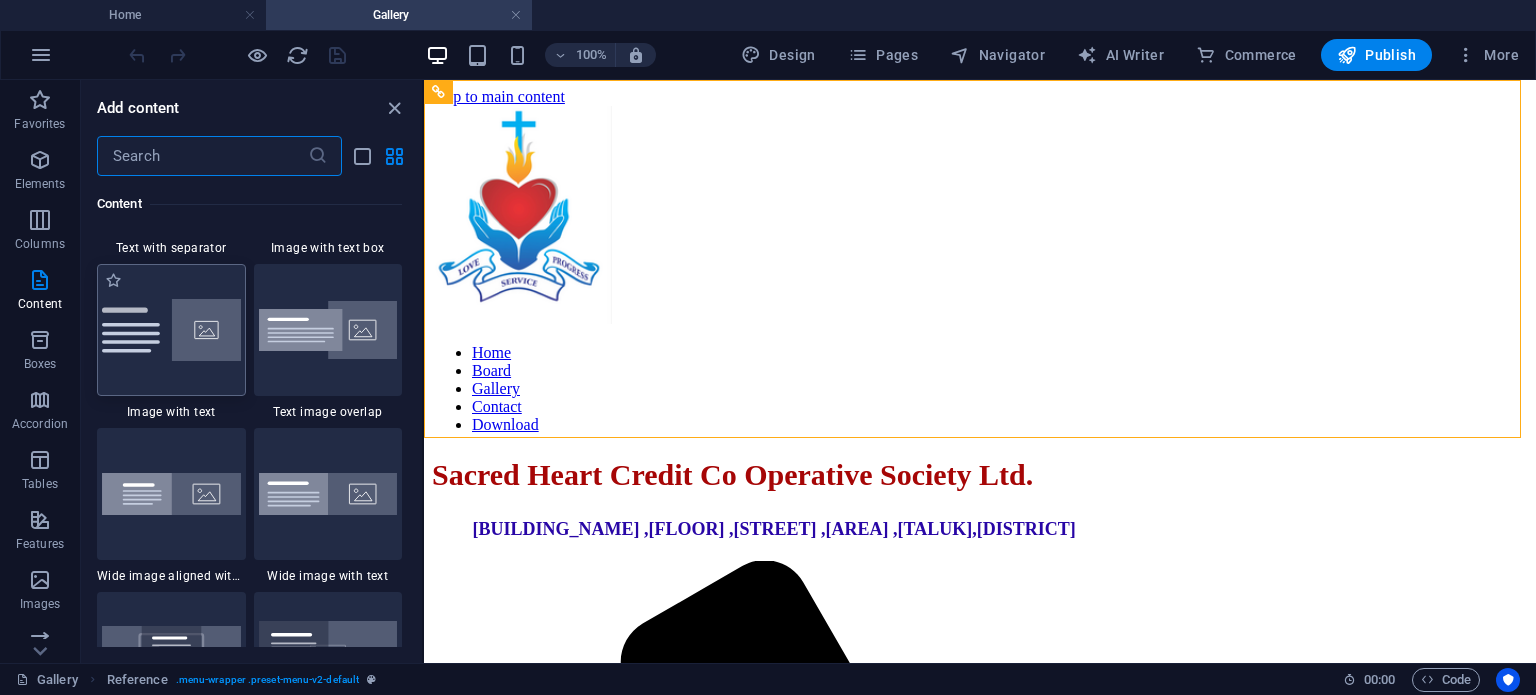 scroll, scrollTop: 3799, scrollLeft: 0, axis: vertical 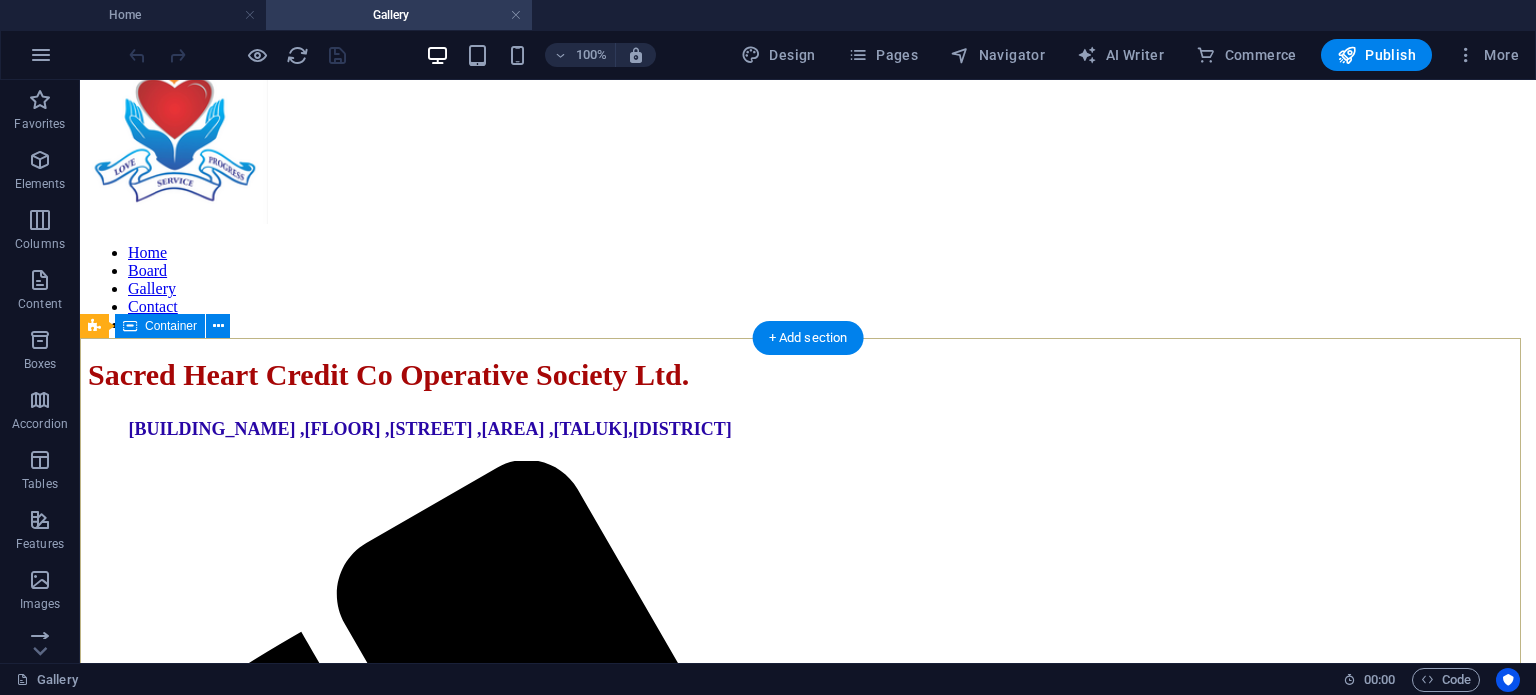 click on "New hall to be built by sacred heart society for poonjalakatte karnataka public school" at bounding box center [808, 3670] 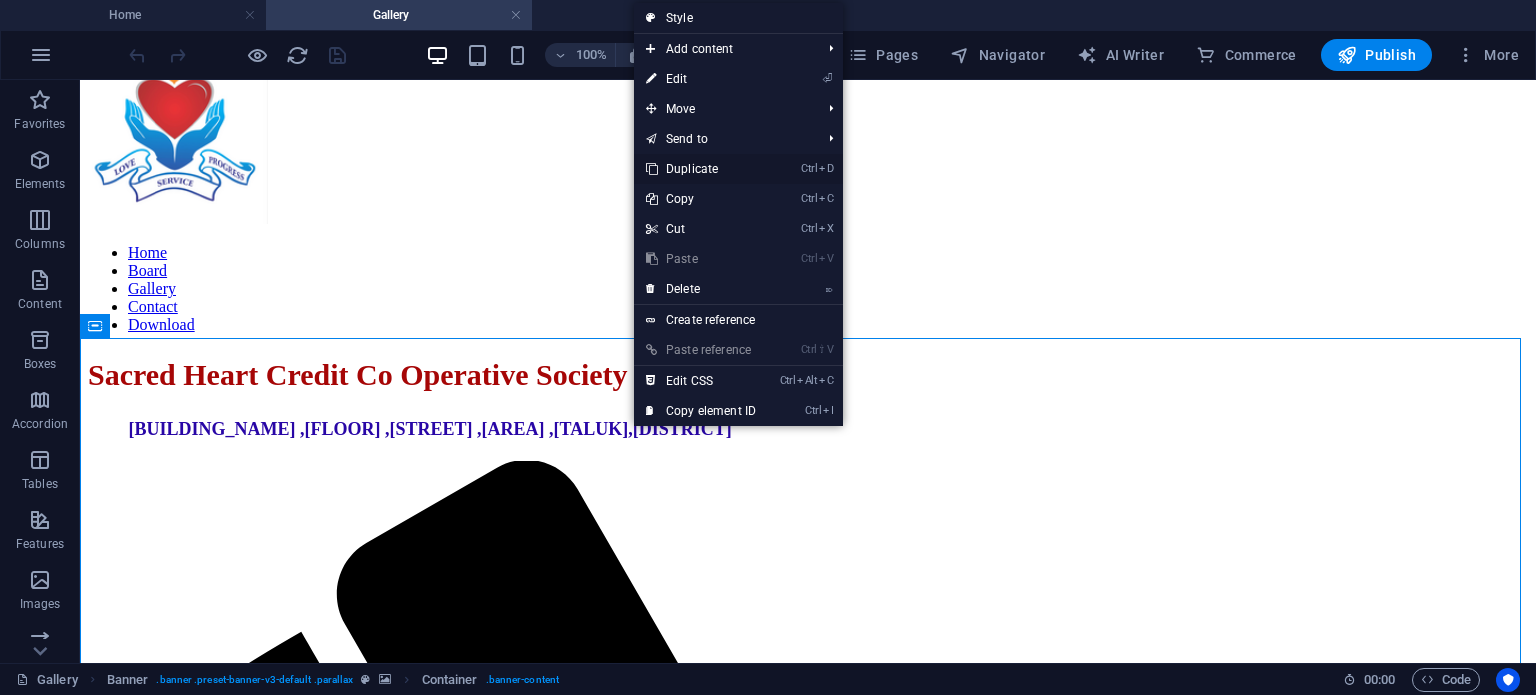 click on "Ctrl D  Duplicate" at bounding box center [701, 169] 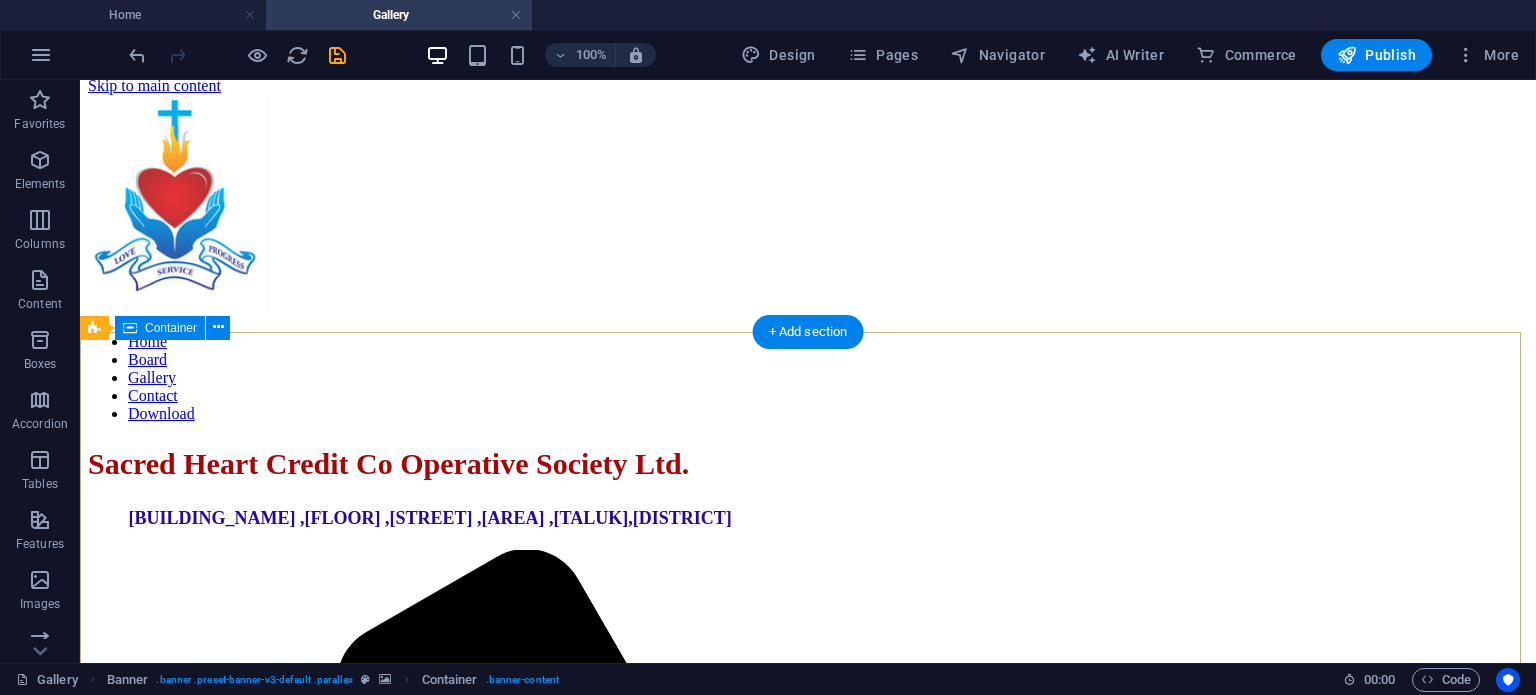 scroll, scrollTop: 0, scrollLeft: 0, axis: both 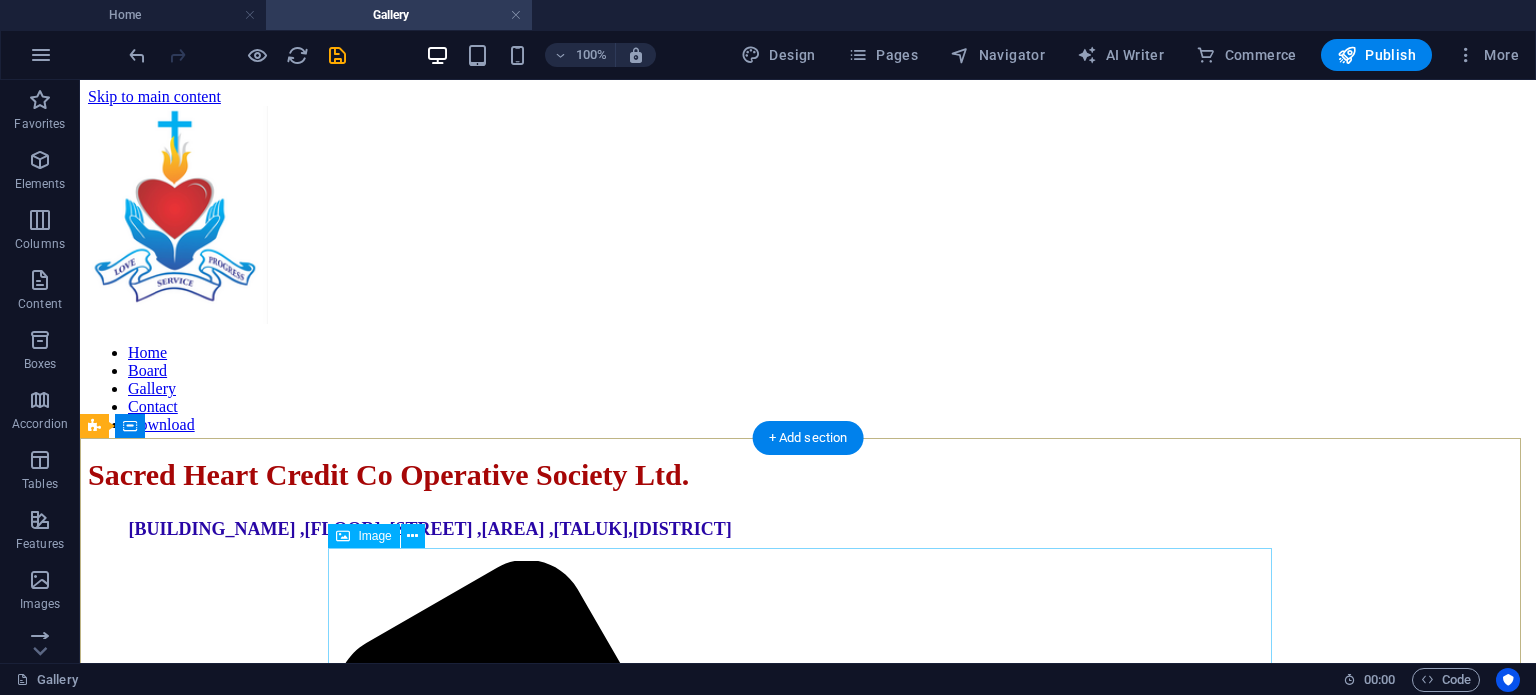 click at bounding box center [808, 4325] 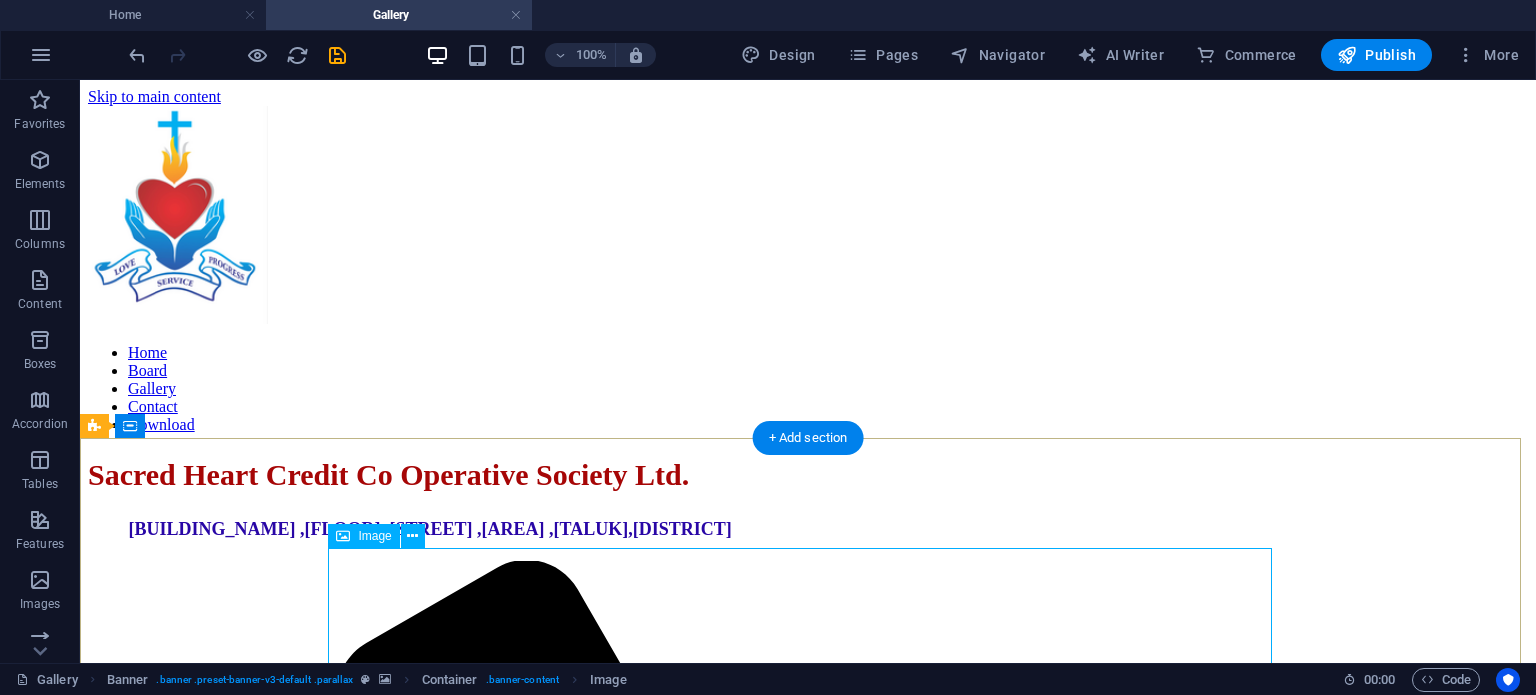 click at bounding box center [808, 4325] 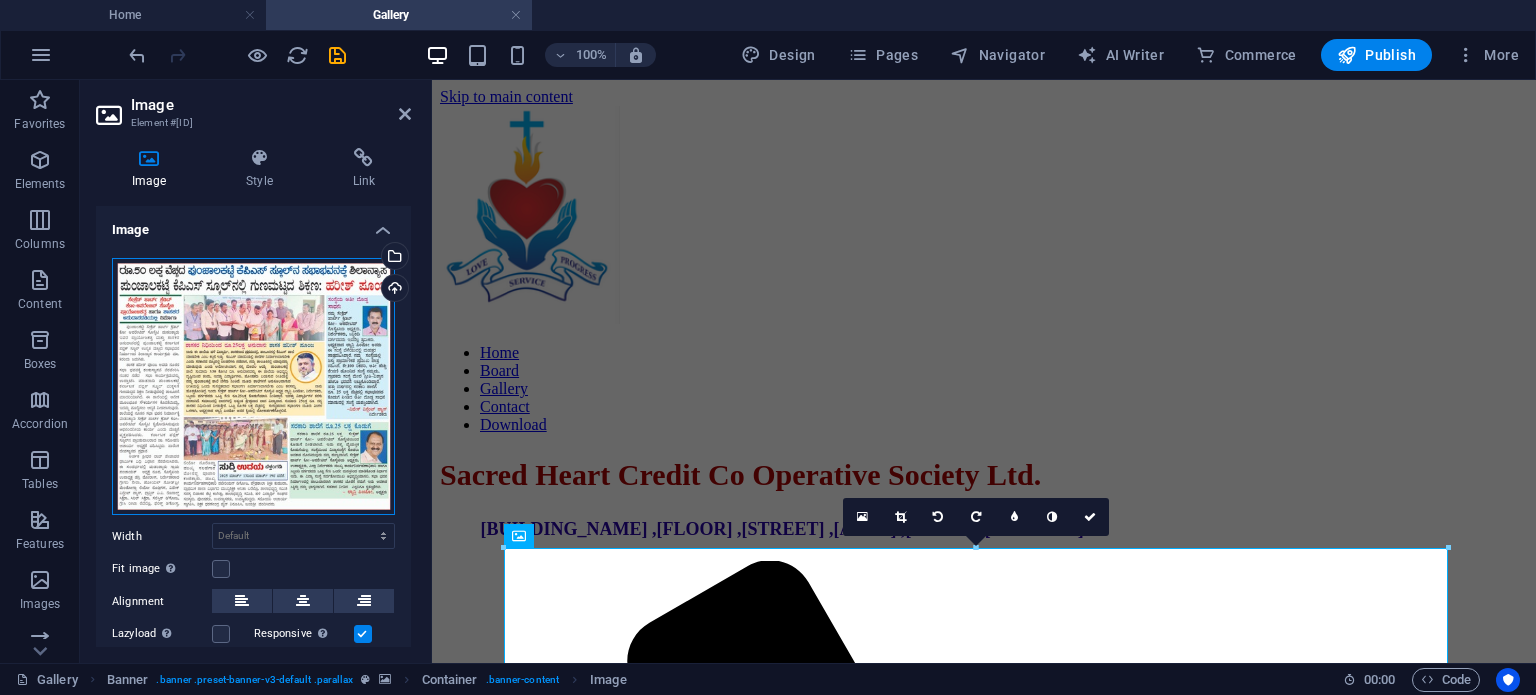 click on "Drag files here, click to choose files or select files from Files or our free stock photos & videos" at bounding box center [253, 387] 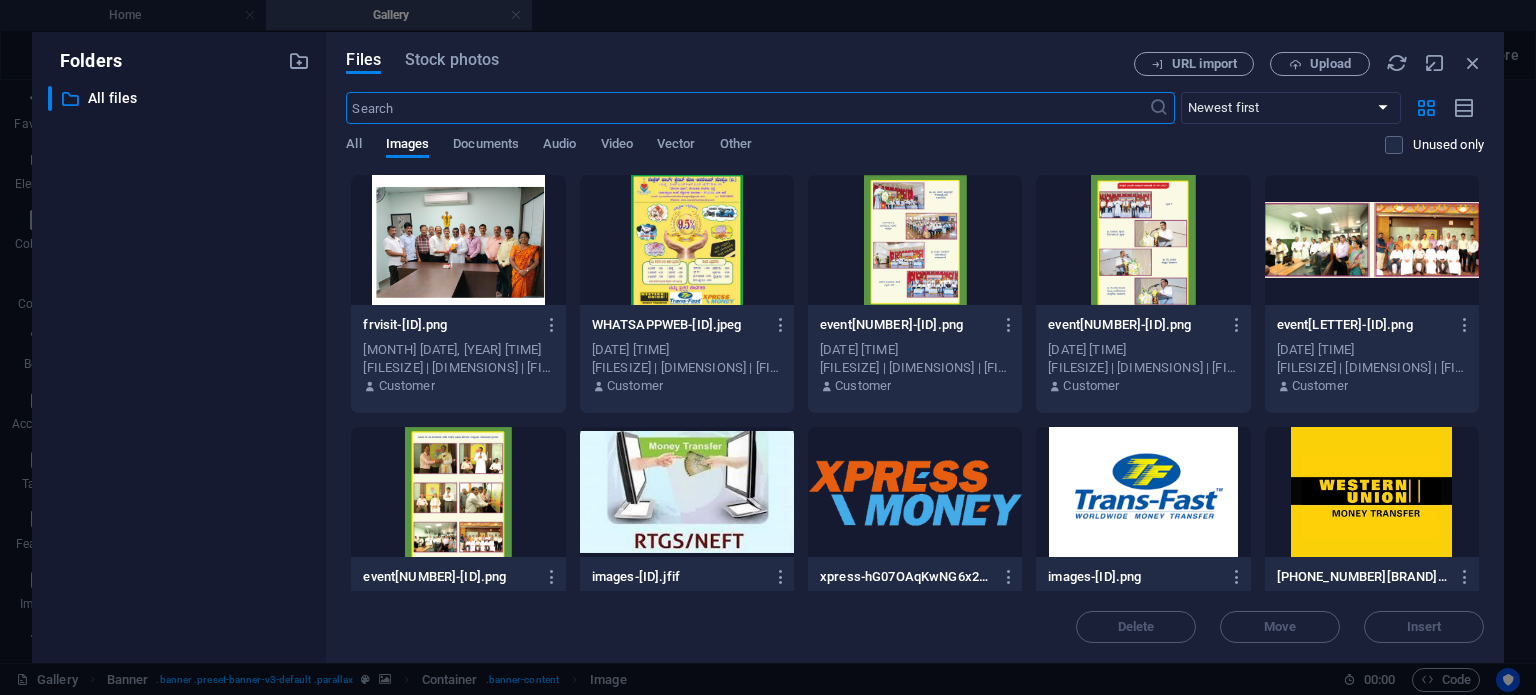 type on "856" 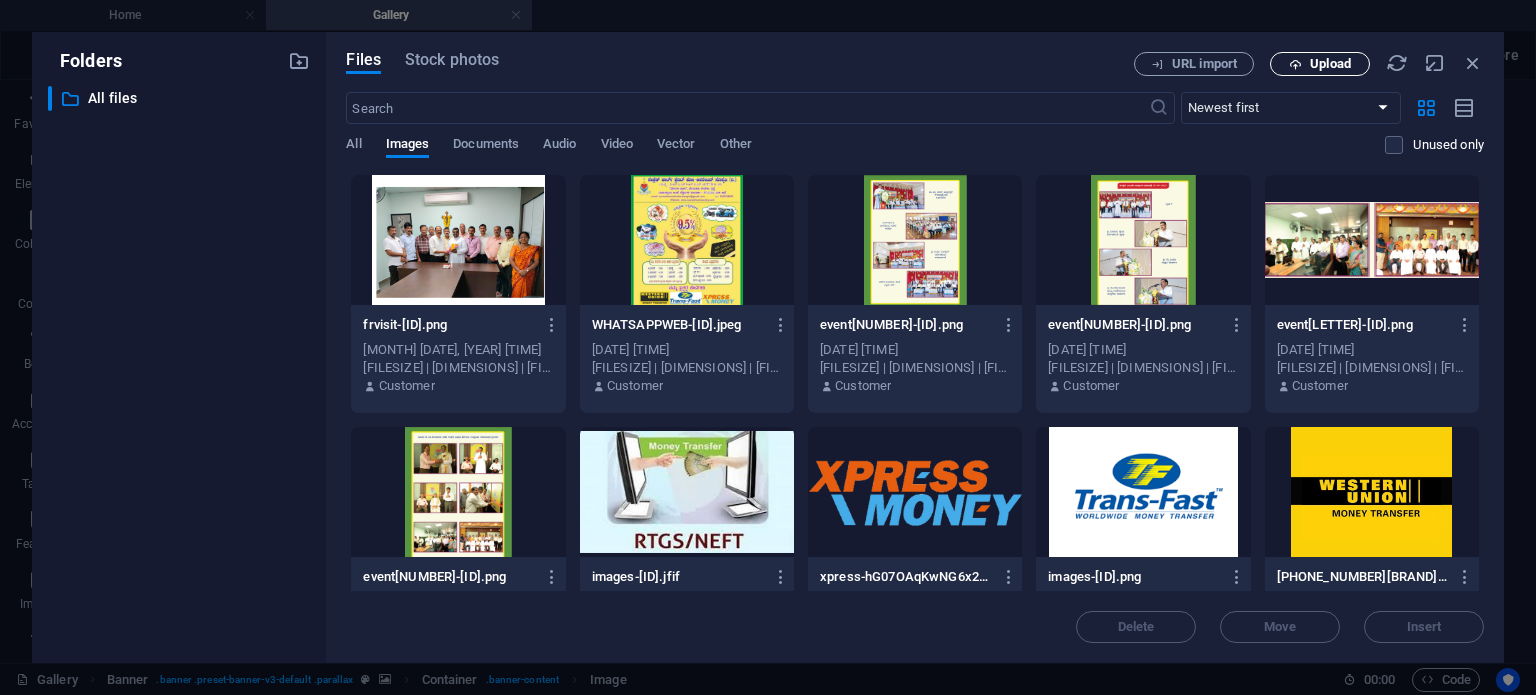 click on "Upload" at bounding box center [1330, 64] 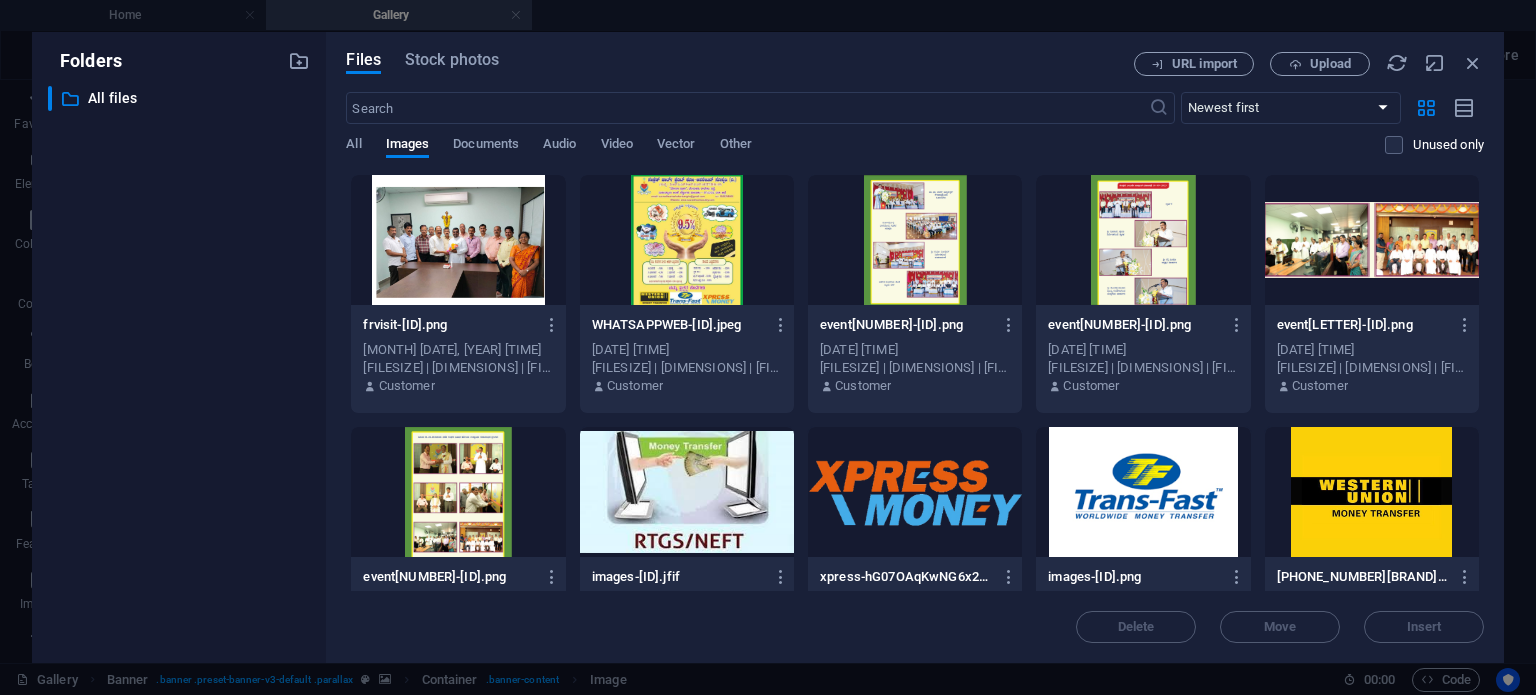 click at bounding box center (458, 240) 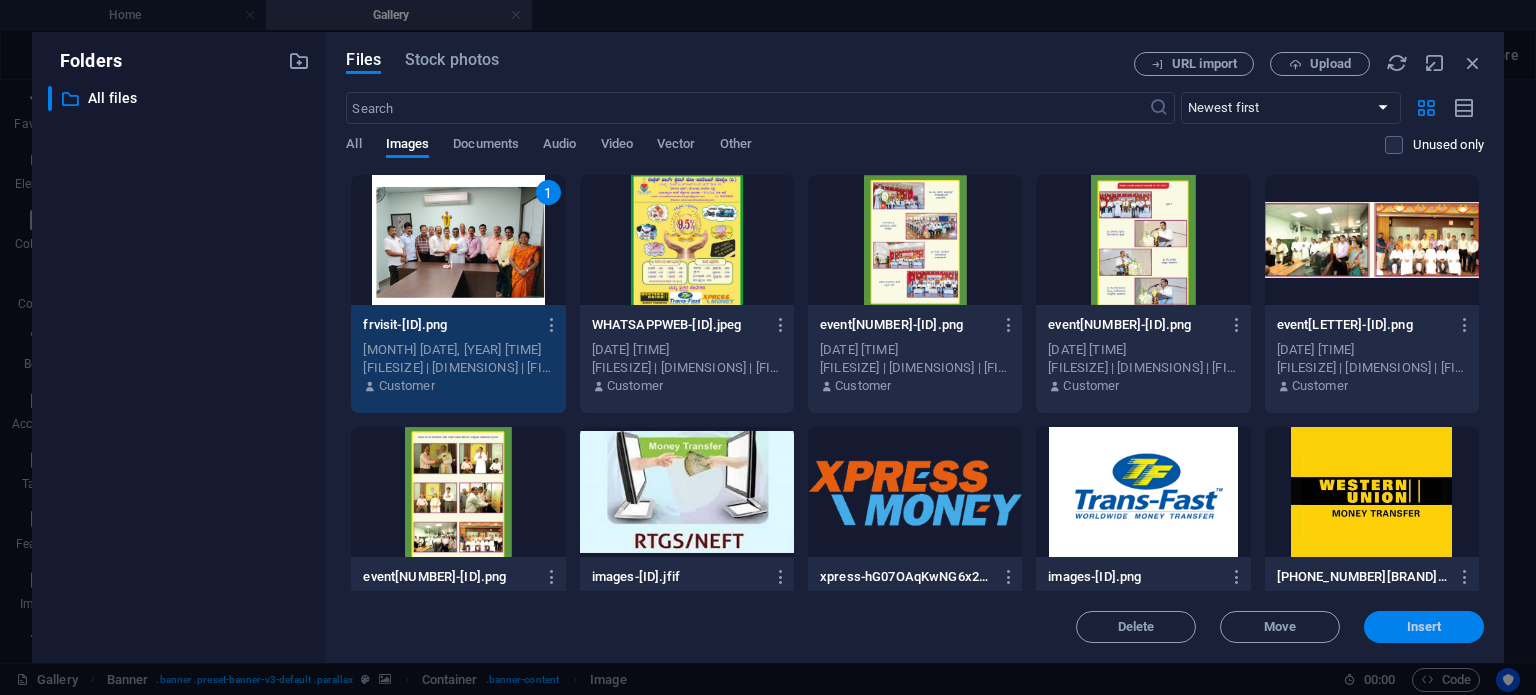 click on "Insert" at bounding box center [1424, 627] 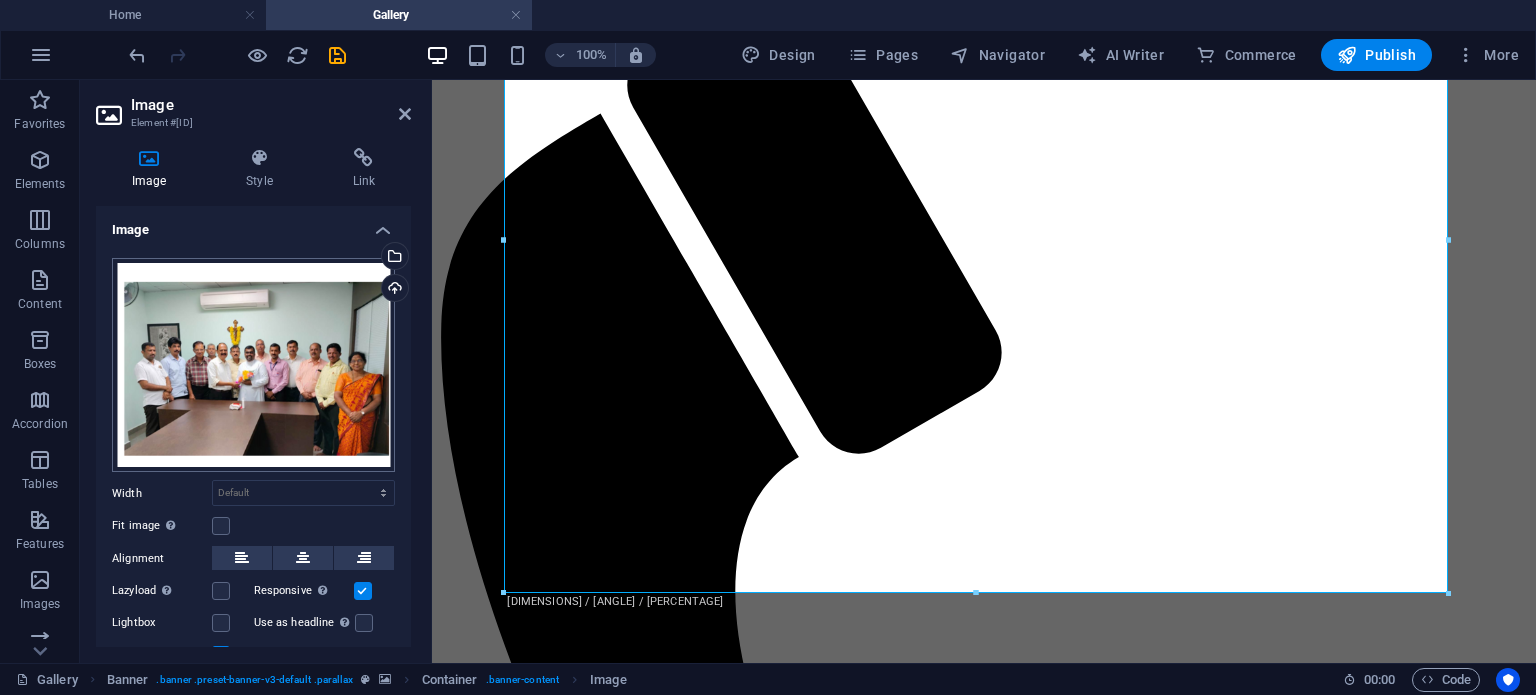 scroll, scrollTop: 80, scrollLeft: 0, axis: vertical 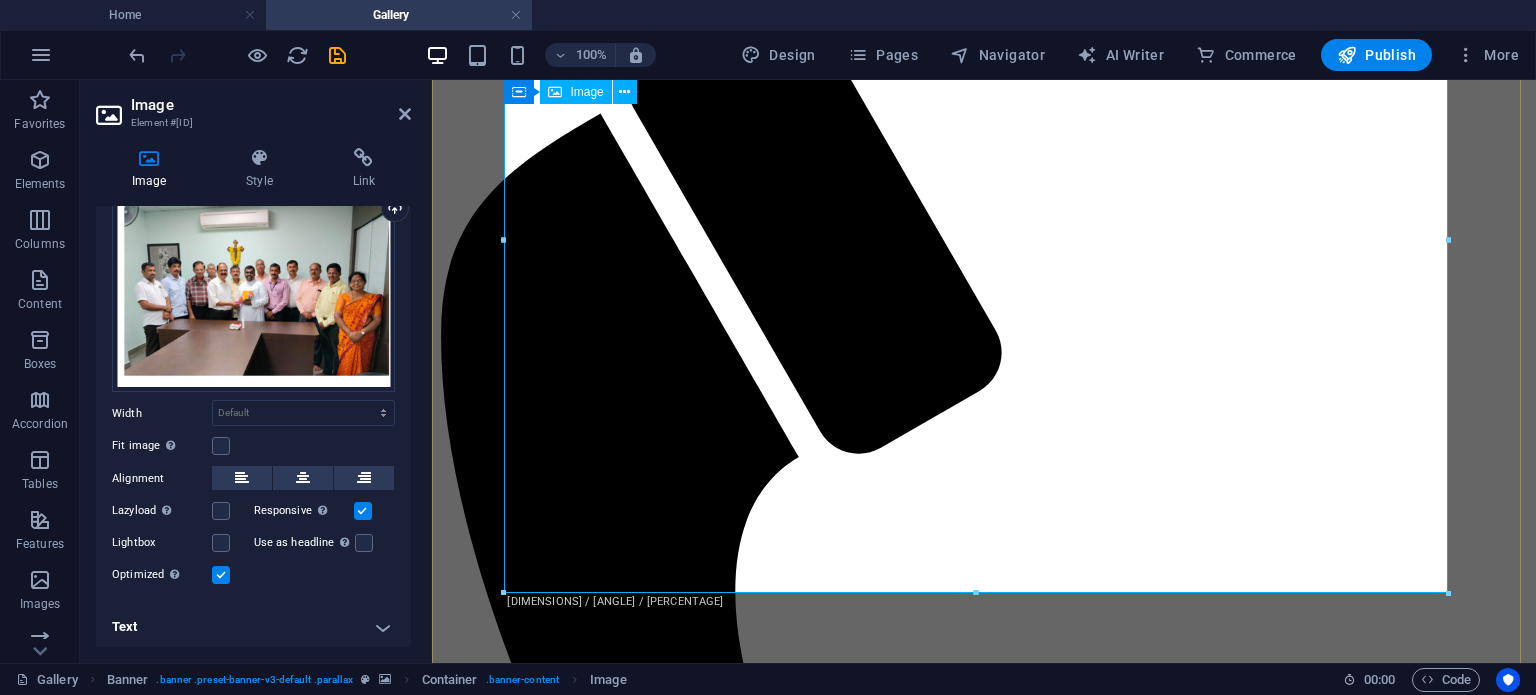 click at bounding box center (984, 3156) 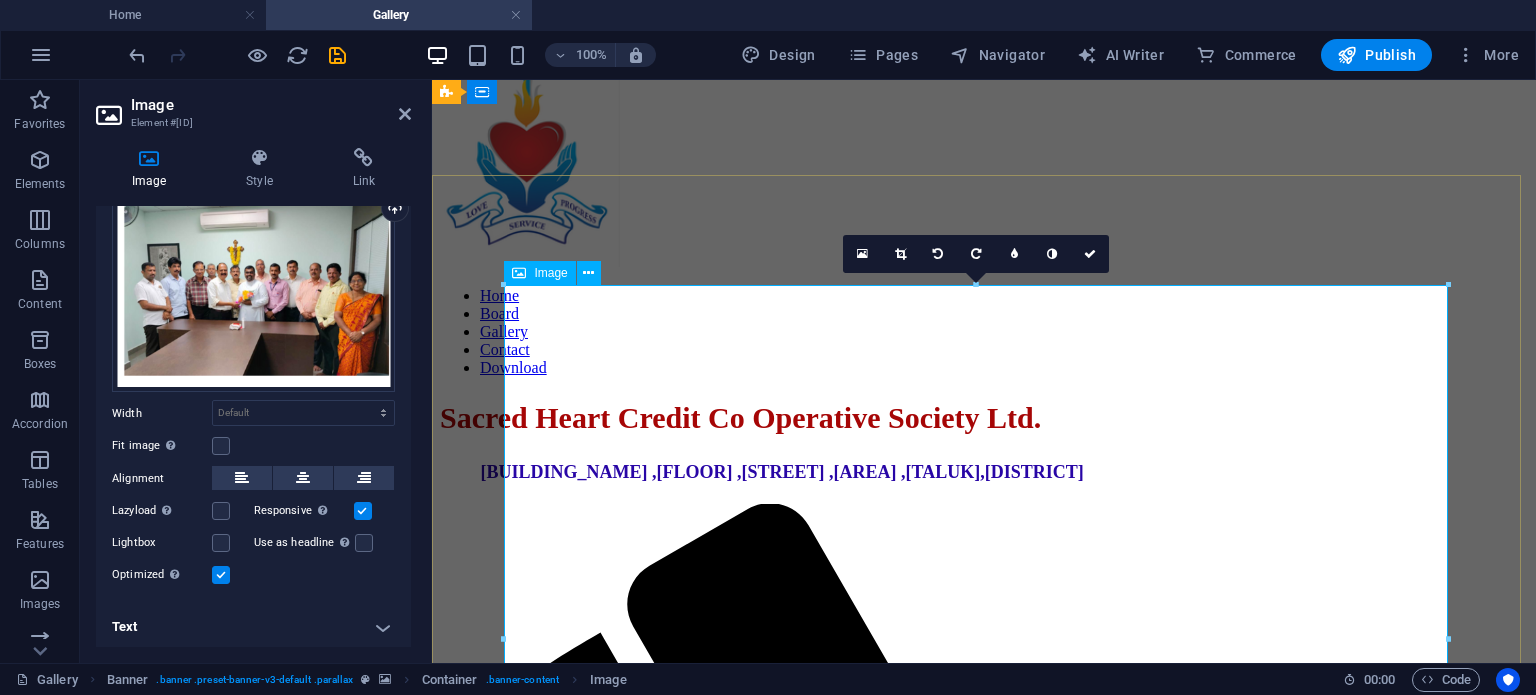 scroll, scrollTop: 1, scrollLeft: 0, axis: vertical 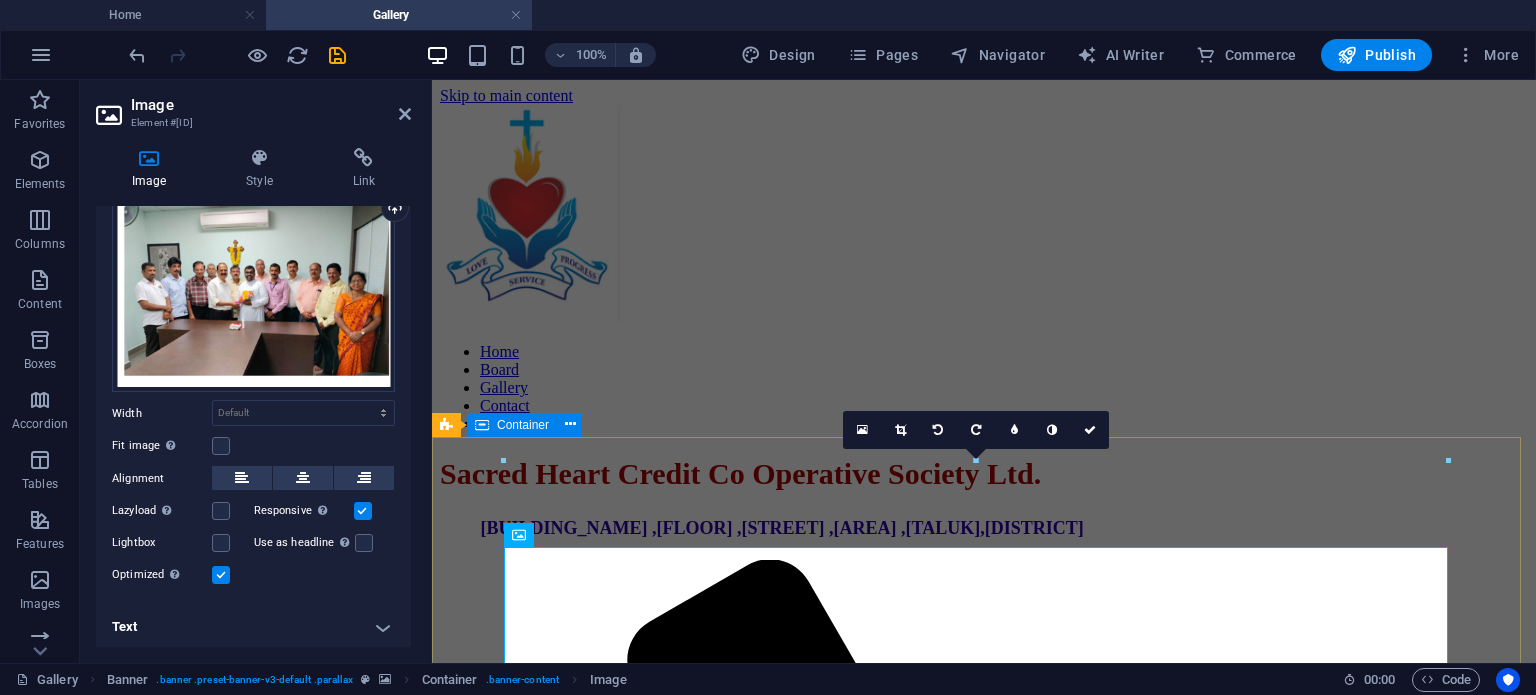 click on "New hall to be built by sacred heart society for poonjalakatte karnataka public school" at bounding box center [984, 3698] 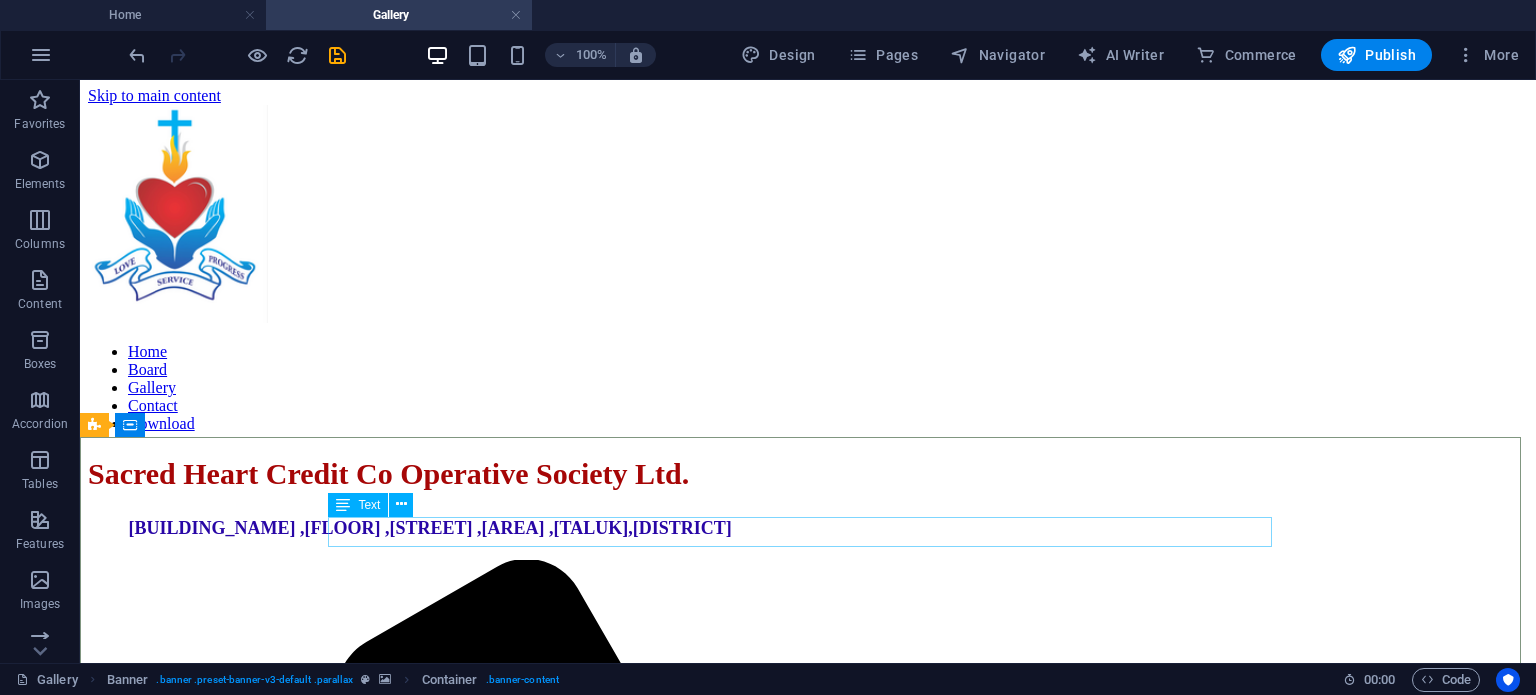 click on "New hall to be built by sacred heart society for poonjalakatte karnataka public school" at bounding box center [808, 3750] 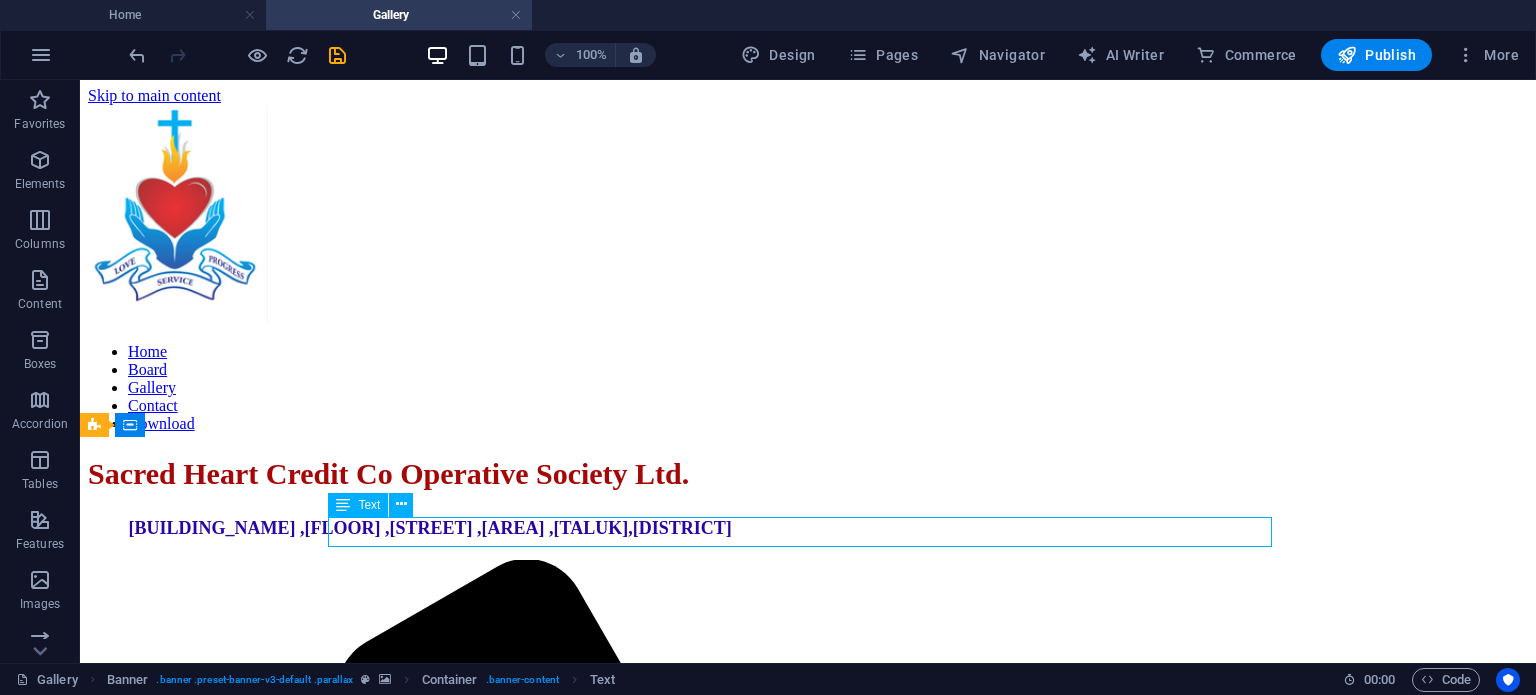 click on "New hall to be built by sacred heart society for poonjalakatte karnataka public school" at bounding box center (808, 3750) 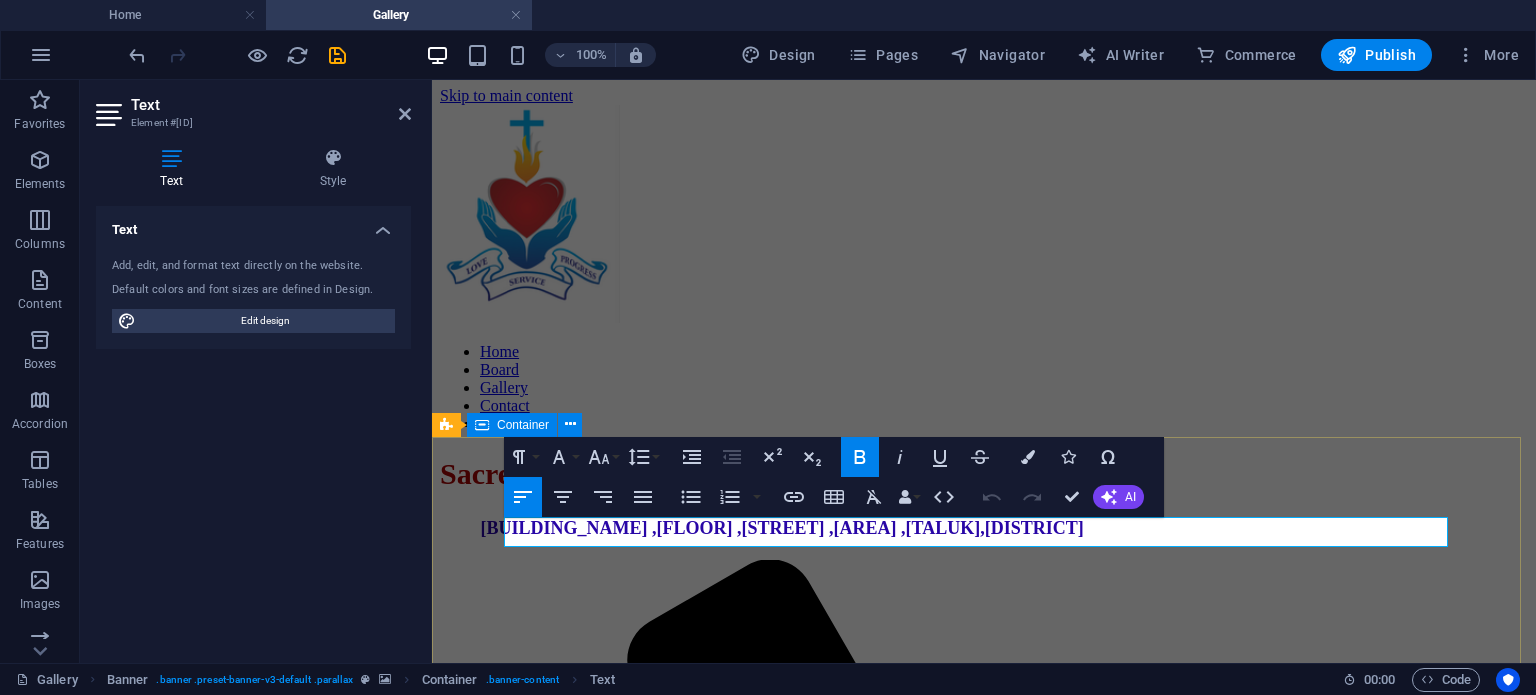 drag, startPoint x: 1263, startPoint y: 524, endPoint x: 498, endPoint y: 497, distance: 765.4763 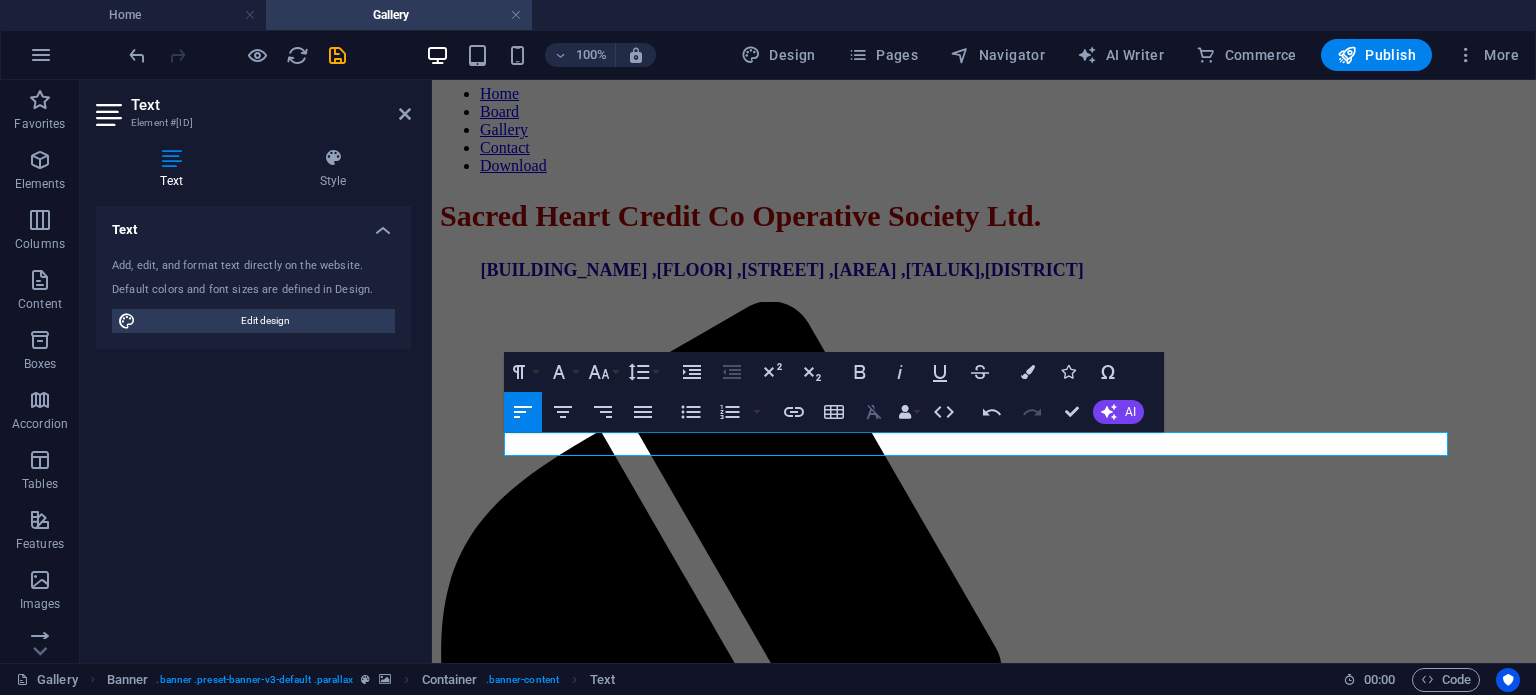 scroll, scrollTop: 301, scrollLeft: 0, axis: vertical 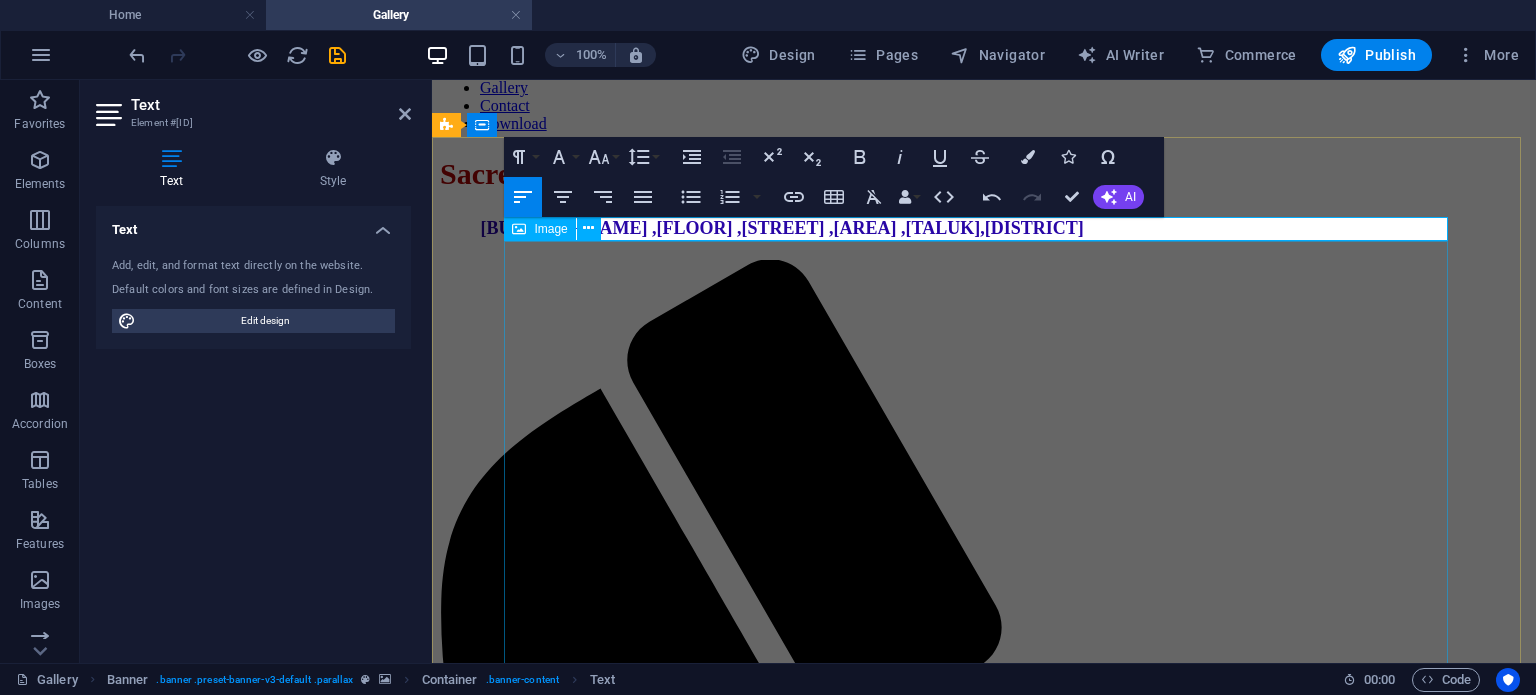click at bounding box center (984, 3412) 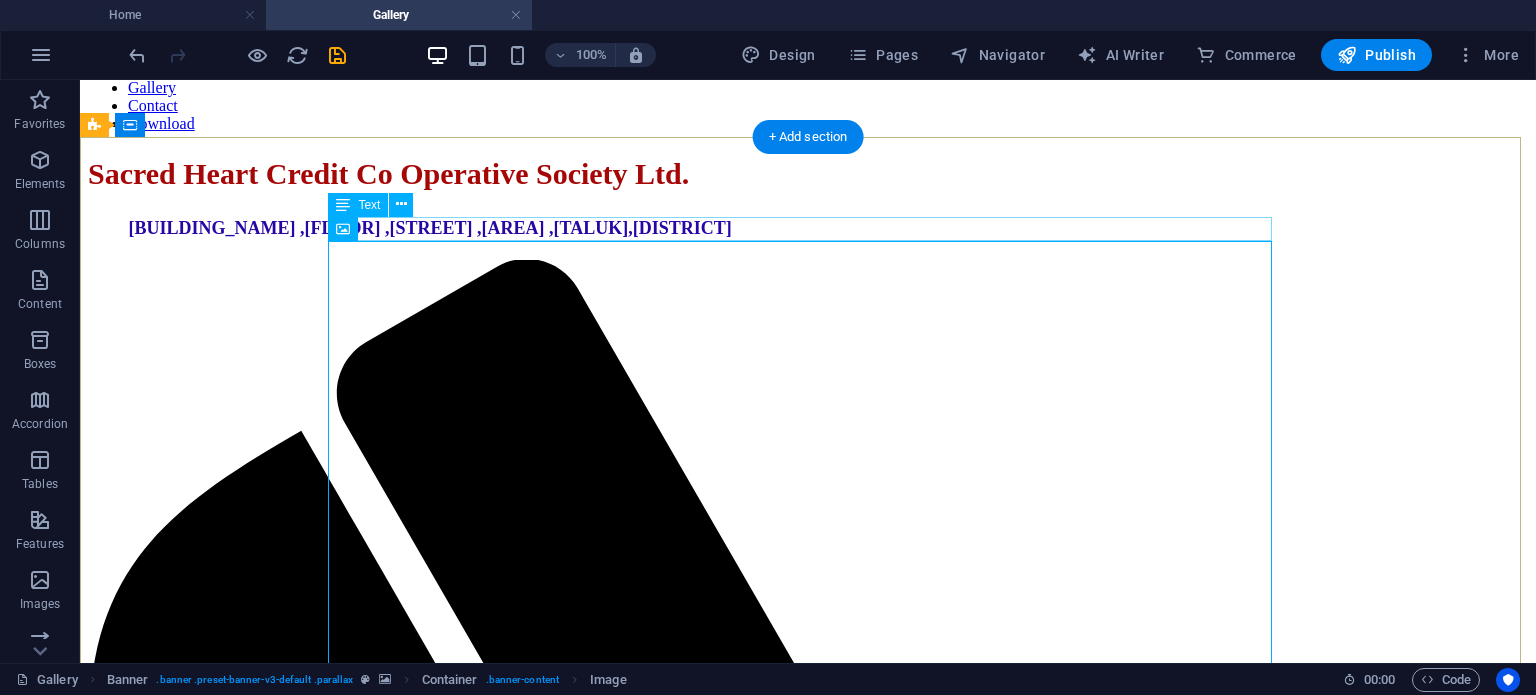 click on "[PLACEHOLDER] of Saced Heart Chuch visited our office on [MONTH] [DATE] [YEAR]" at bounding box center (808, 3440) 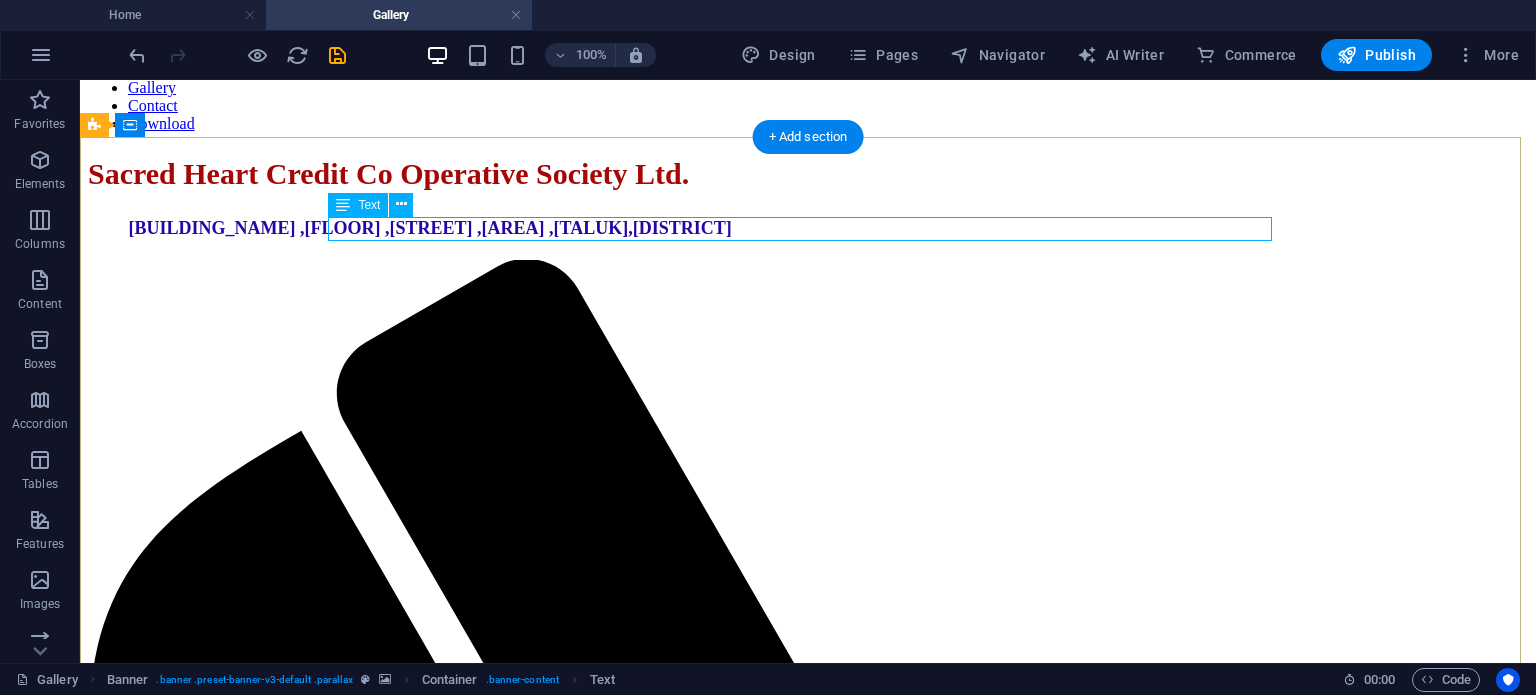 click on "[PLACEHOLDER] of Saced Heart Chuch visited our office on [MONTH] [DATE] [YEAR]" at bounding box center [808, 3440] 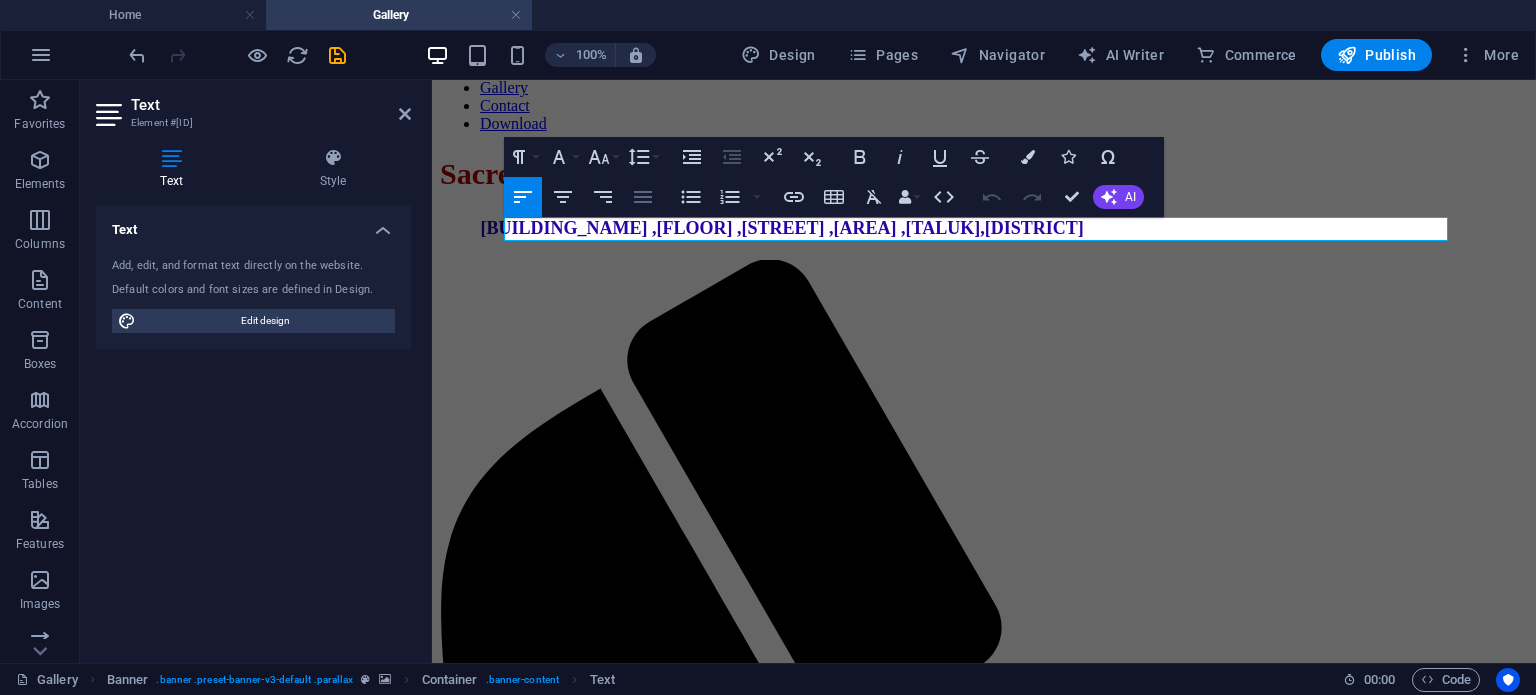 click 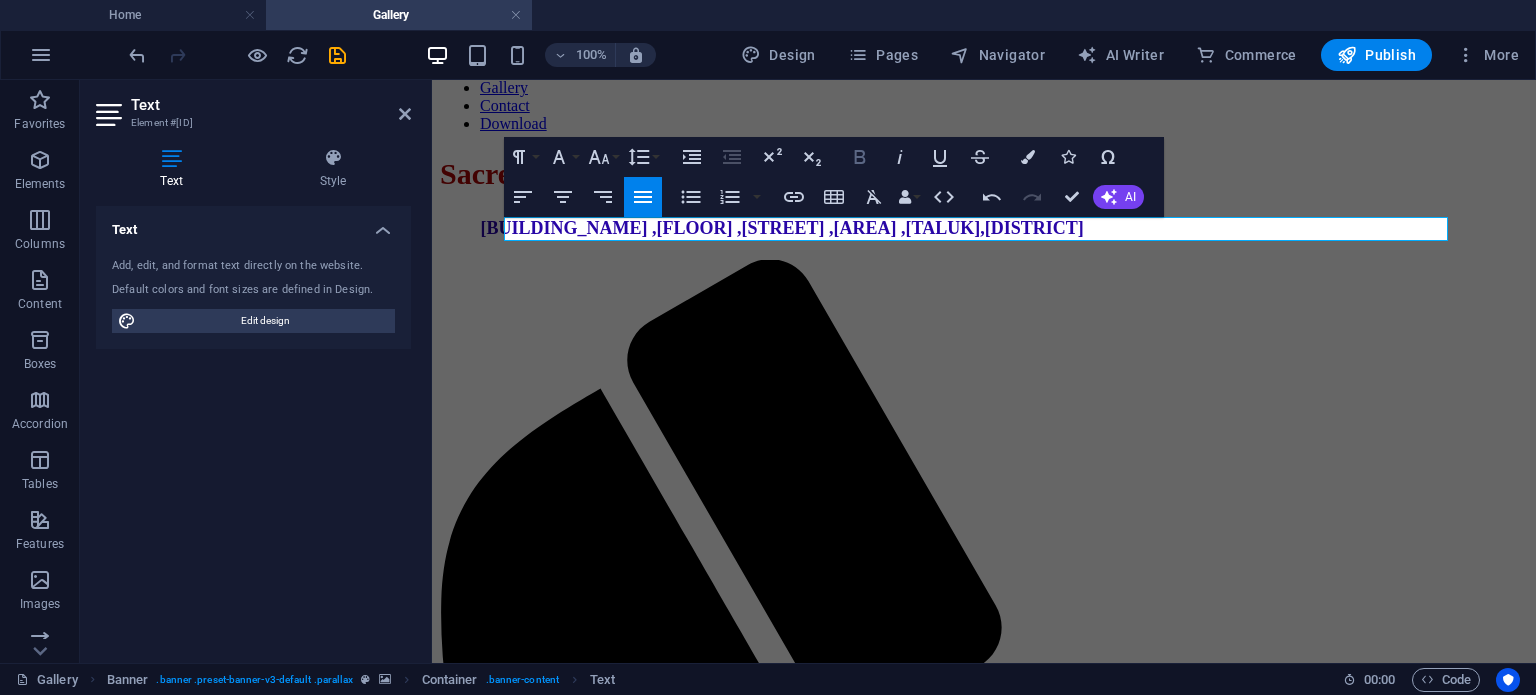 click 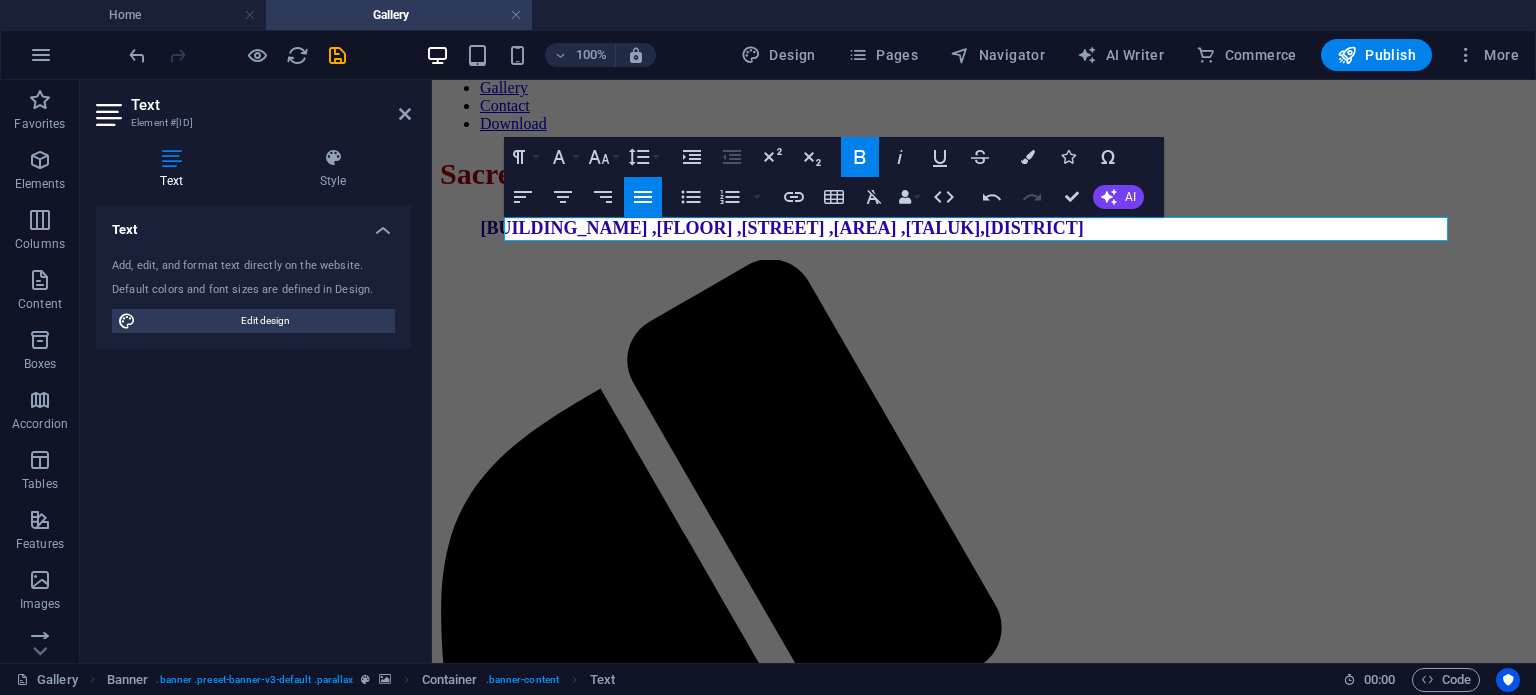 drag, startPoint x: 1063, startPoint y: 231, endPoint x: 368, endPoint y: 223, distance: 695.046 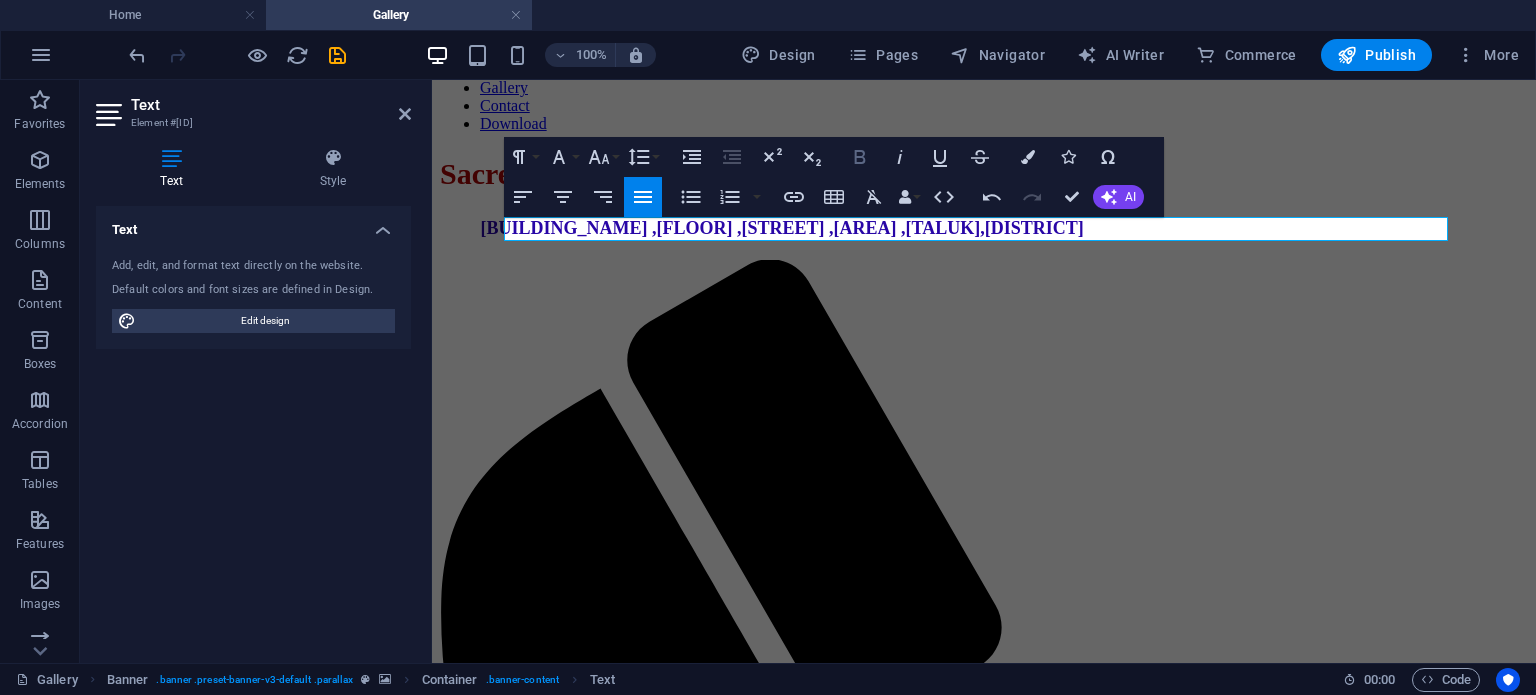 click 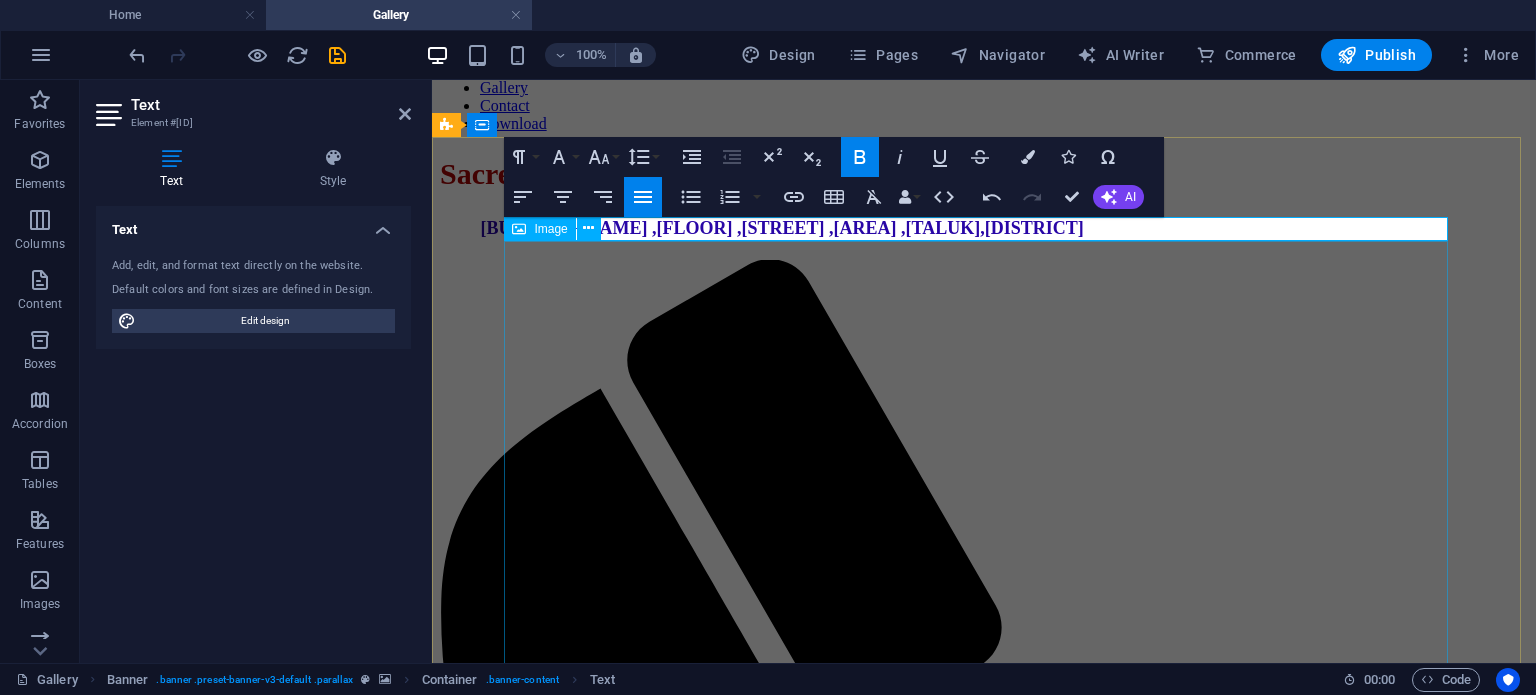 click at bounding box center (984, 3412) 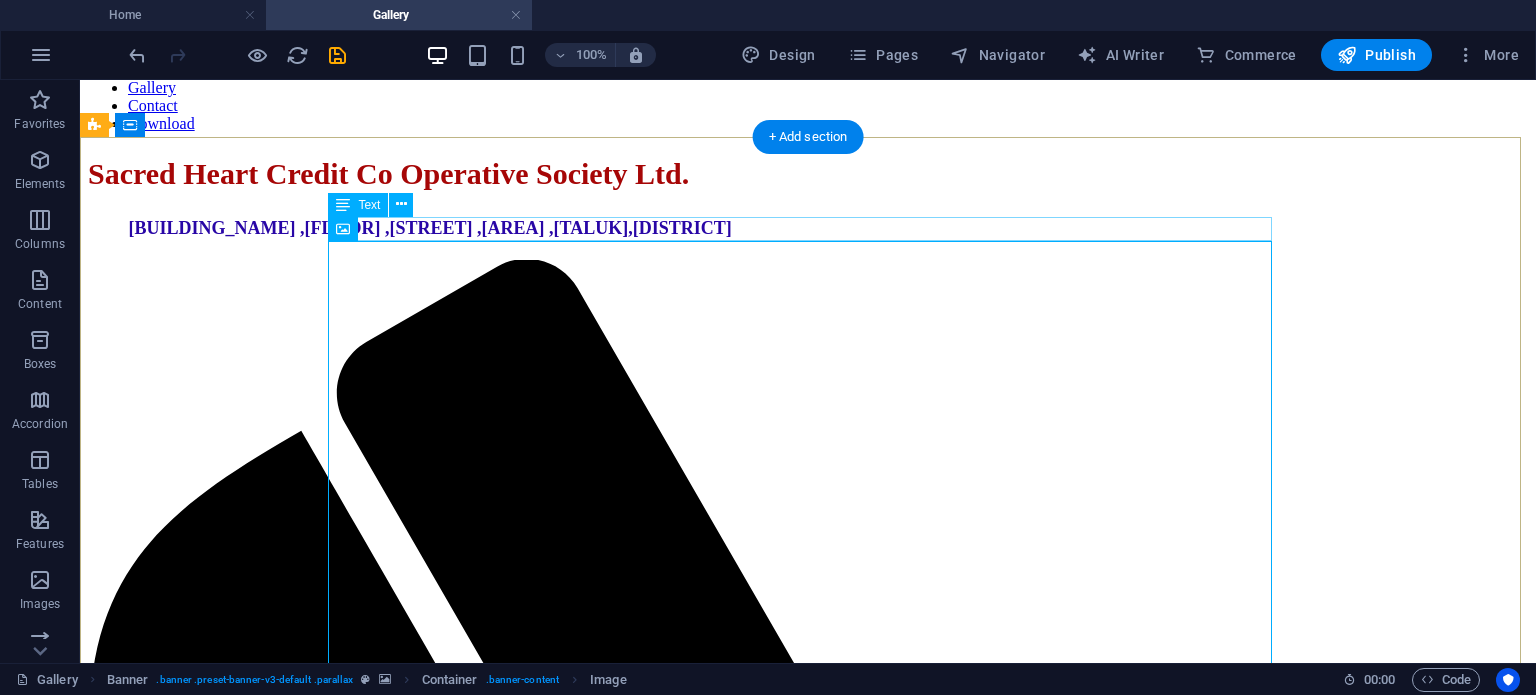 click on "[PLACEHOLDER] of Saced Heart Chuch visited our office on [MONTH] [DATE] [YEAR]" at bounding box center [808, 3440] 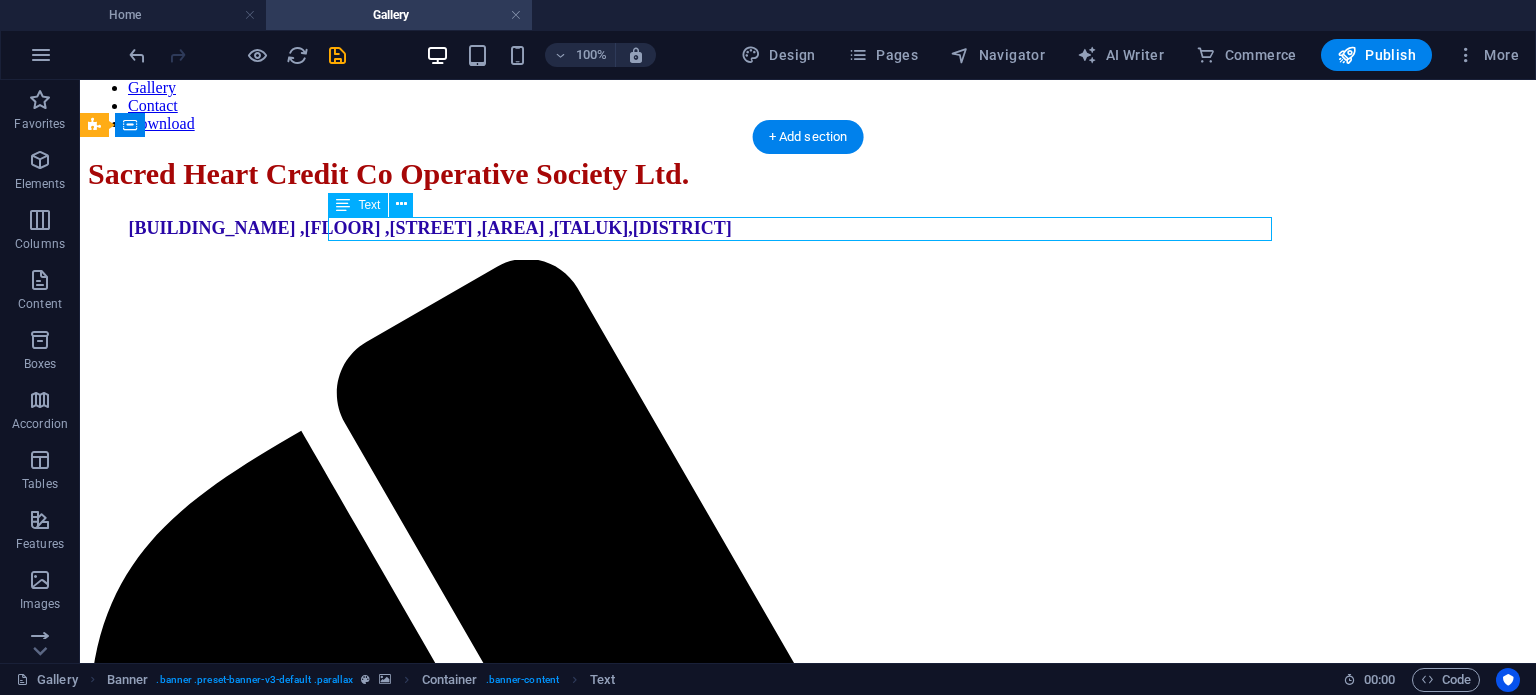 click on "[PLACEHOLDER] of Saced Heart Chuch visited our office on [MONTH] [DATE] [YEAR]" at bounding box center (808, 3440) 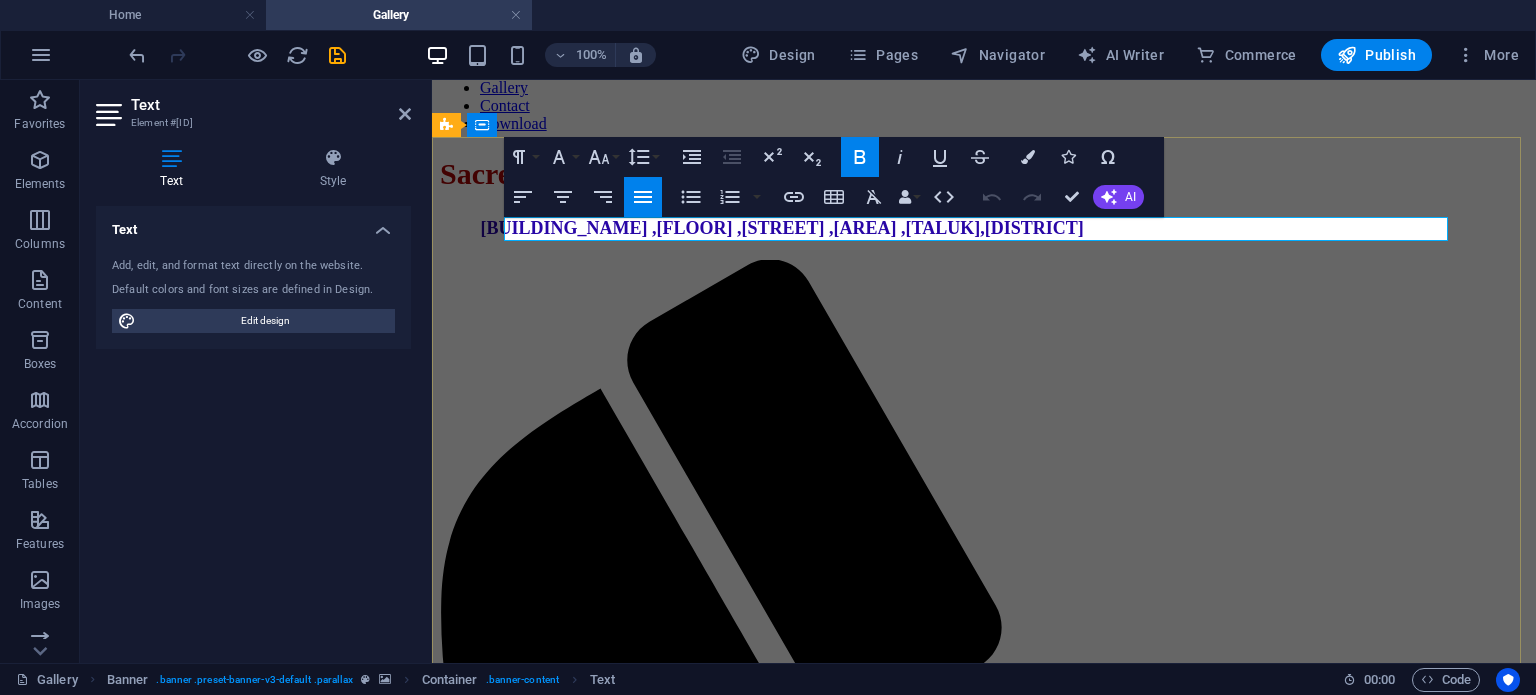 click on "[PLACEHOLDER] of Saced Heart Chuch visited our office on [MONTH] [DATE] [YEAR]" at bounding box center (751, 2971) 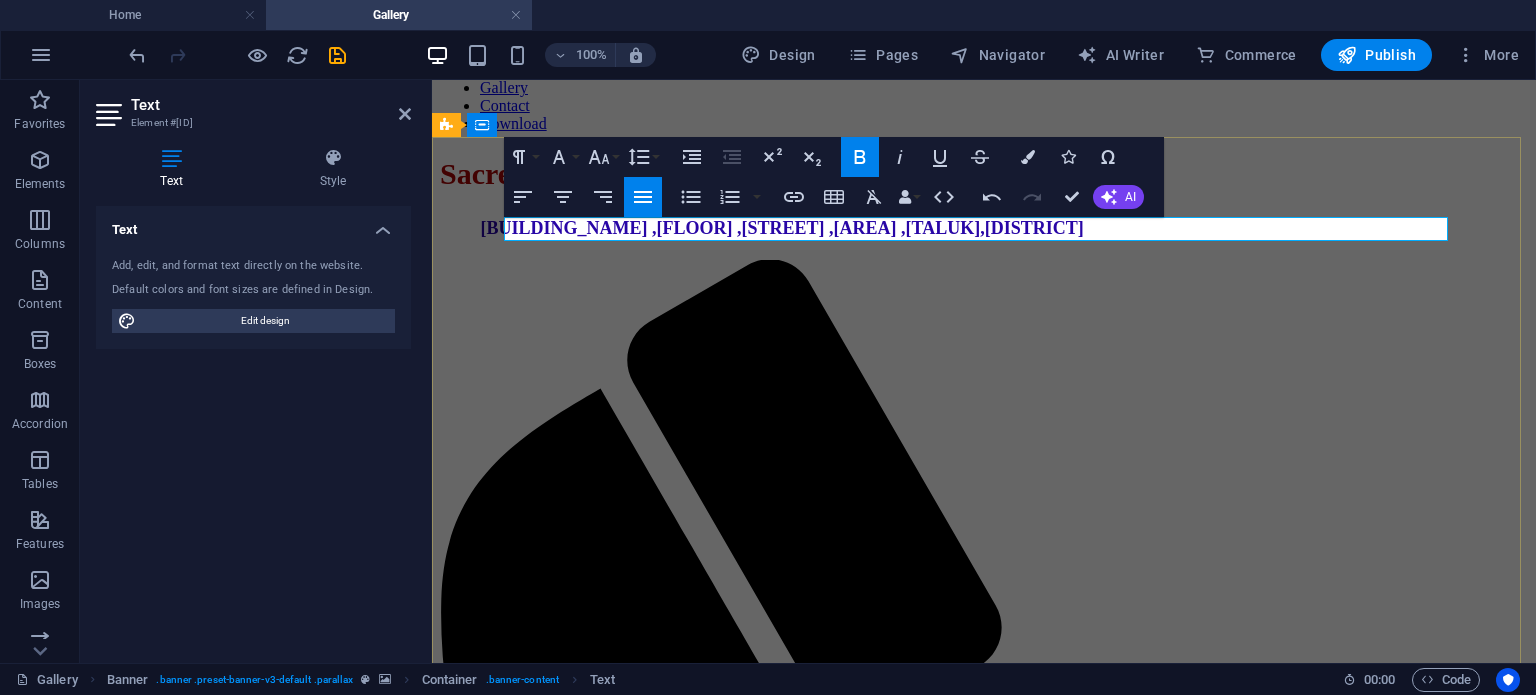 click on "[PLACEHOLDER] of Saced Heart Chuch, Madantyar  visited our office on [MONTH] [DATE] [YEAR]" at bounding box center (791, 2971) 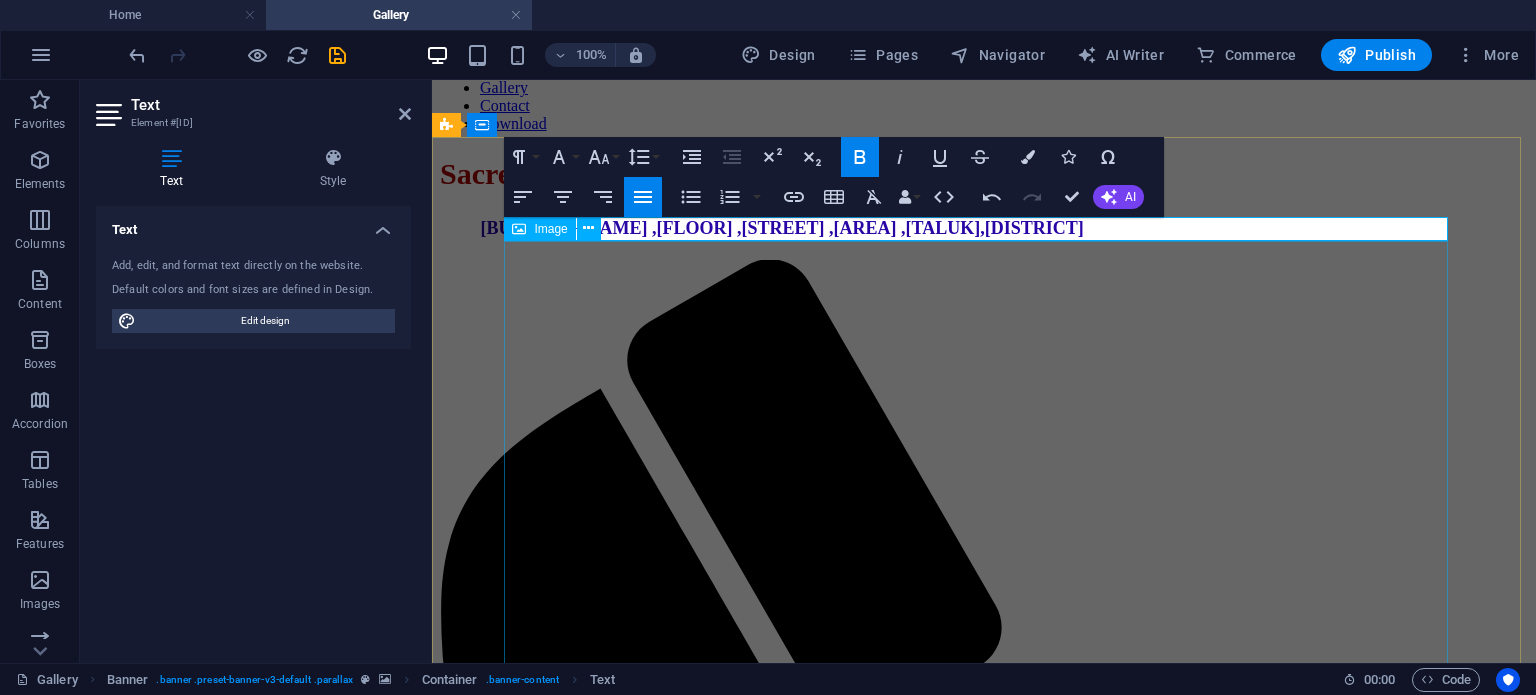 click at bounding box center (984, 3412) 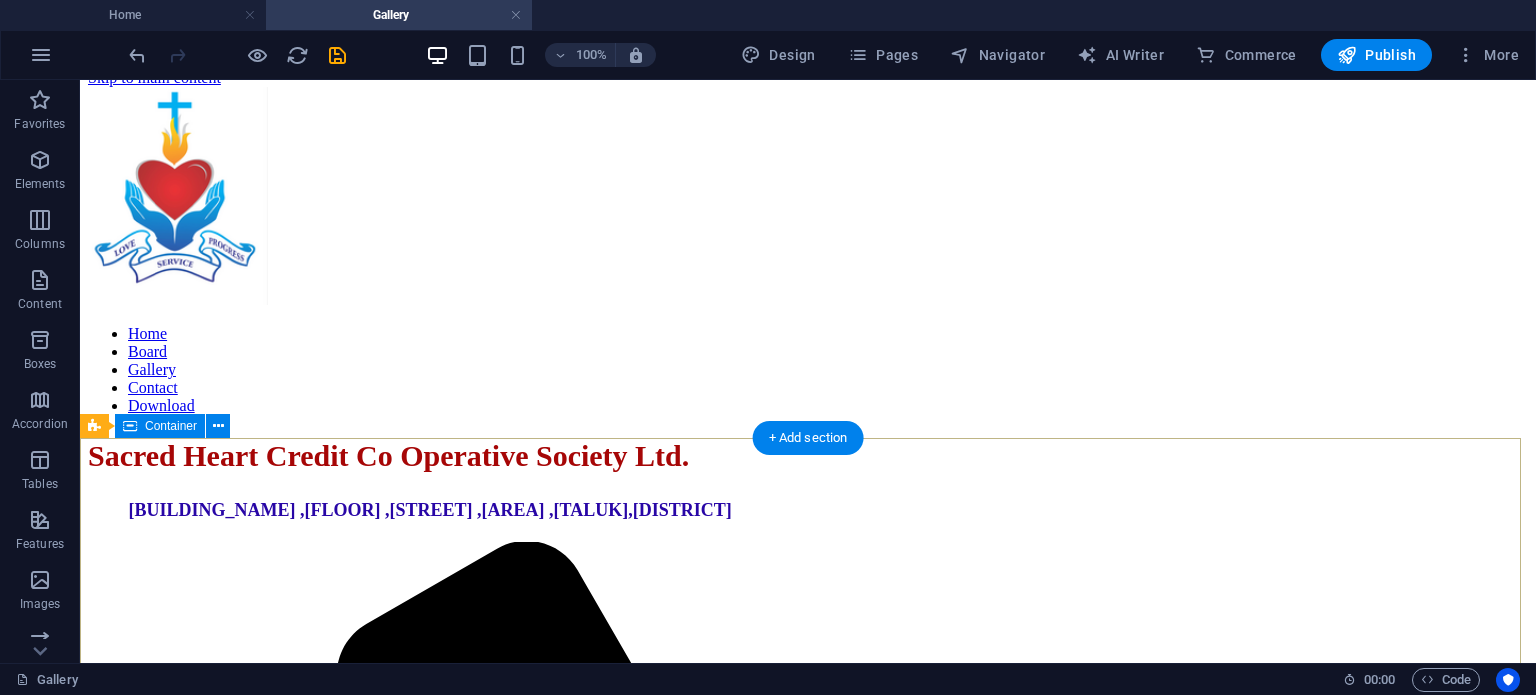 scroll, scrollTop: 0, scrollLeft: 0, axis: both 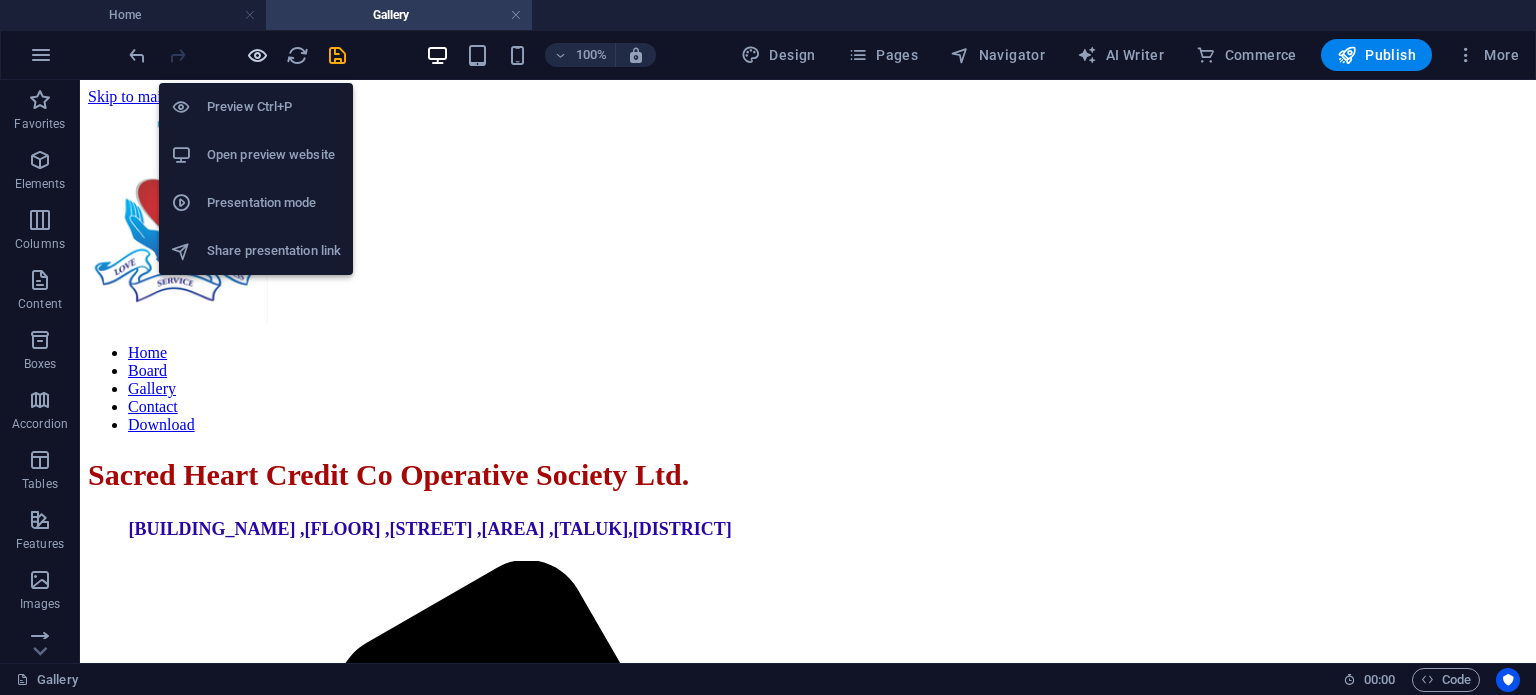 click at bounding box center [257, 55] 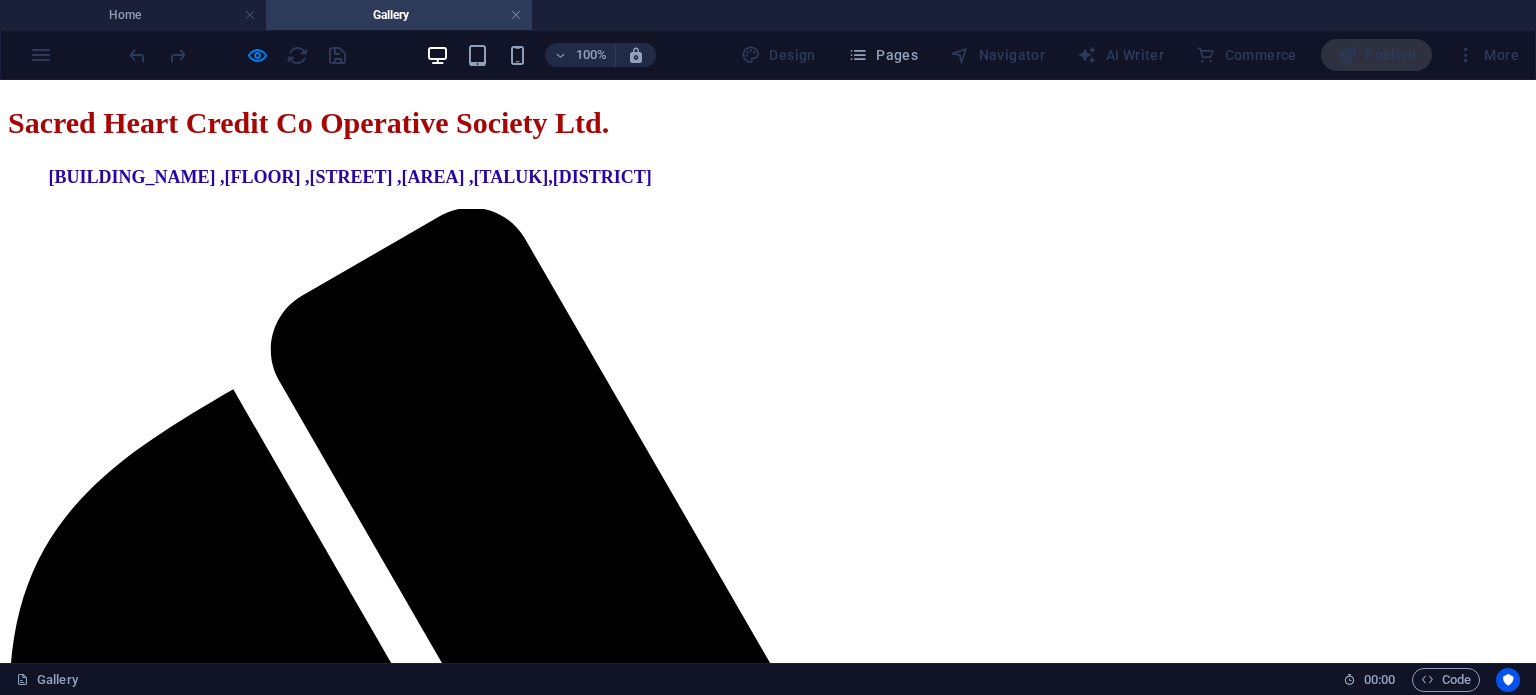 scroll, scrollTop: 384, scrollLeft: 0, axis: vertical 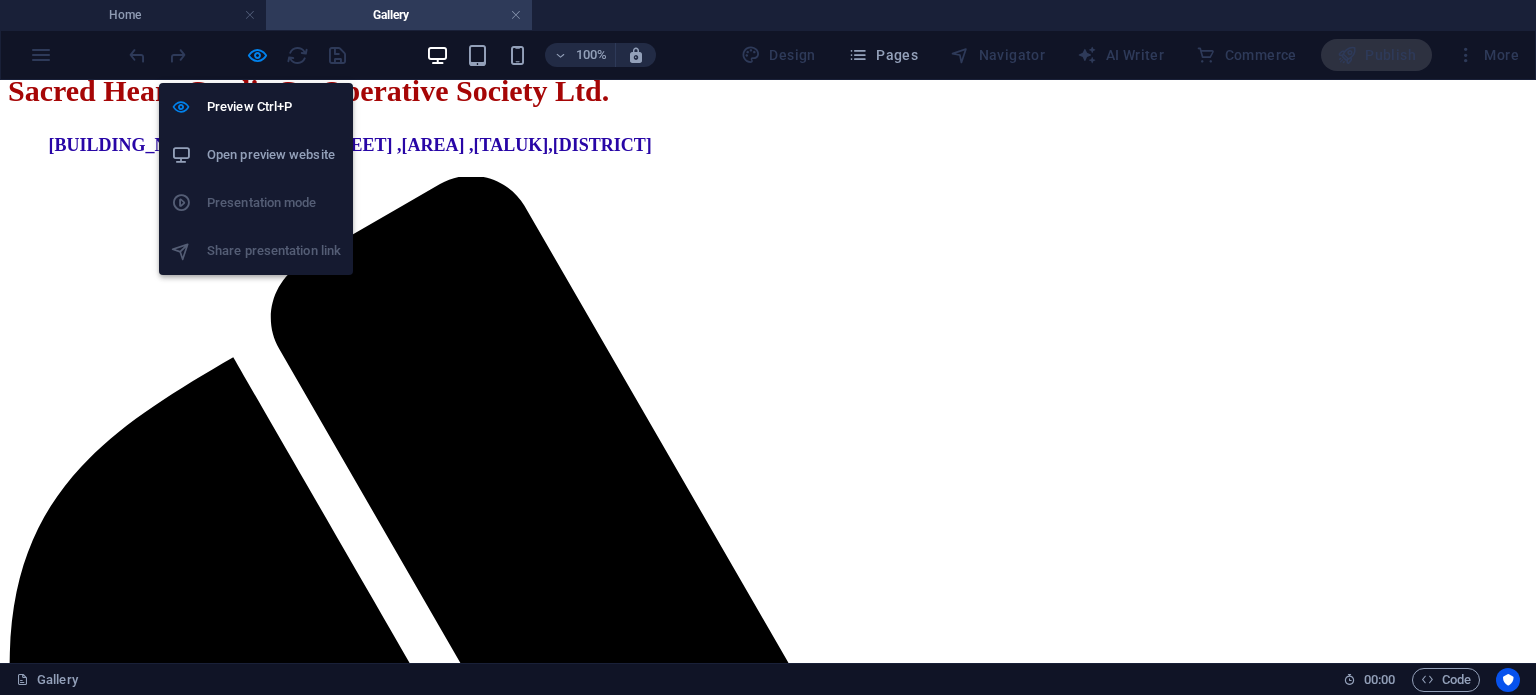 drag, startPoint x: 262, startPoint y: 55, endPoint x: 283, endPoint y: 71, distance: 26.400757 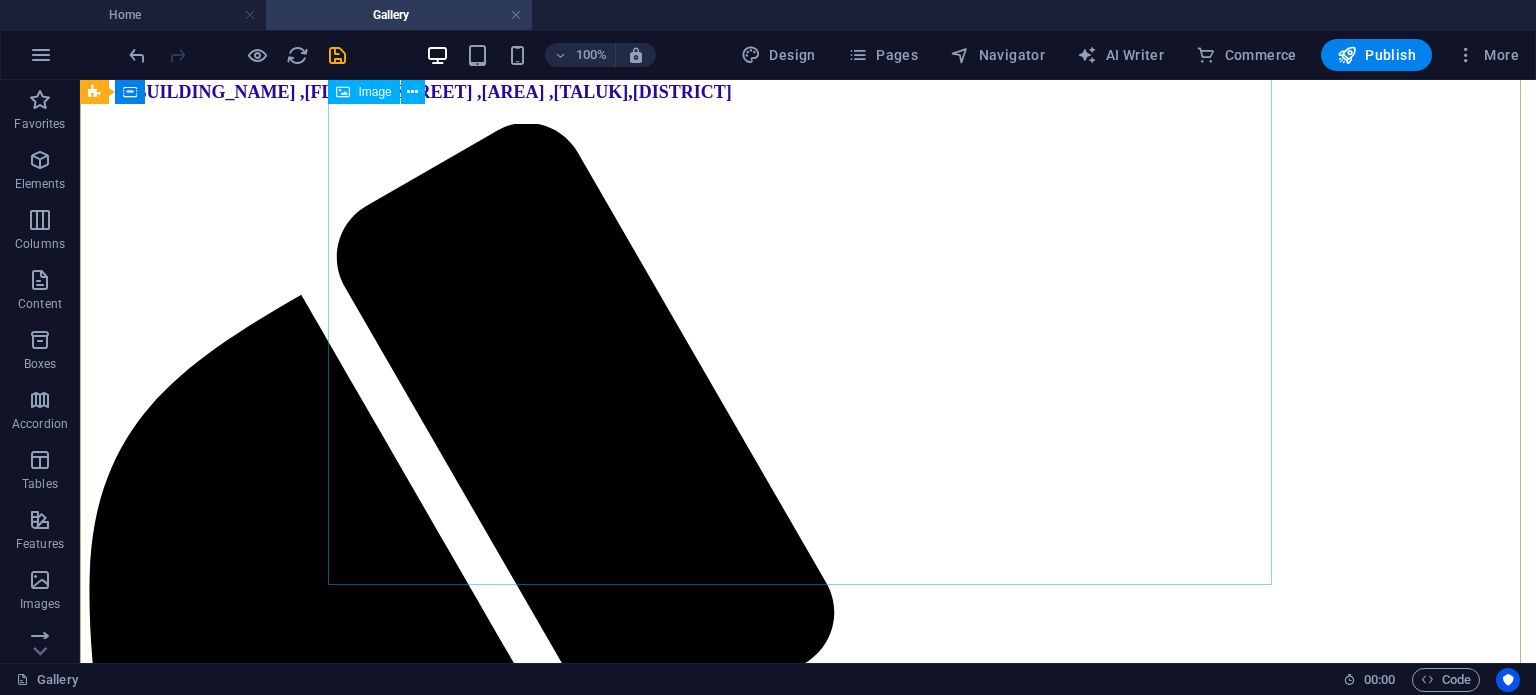 scroll, scrollTop: 284, scrollLeft: 0, axis: vertical 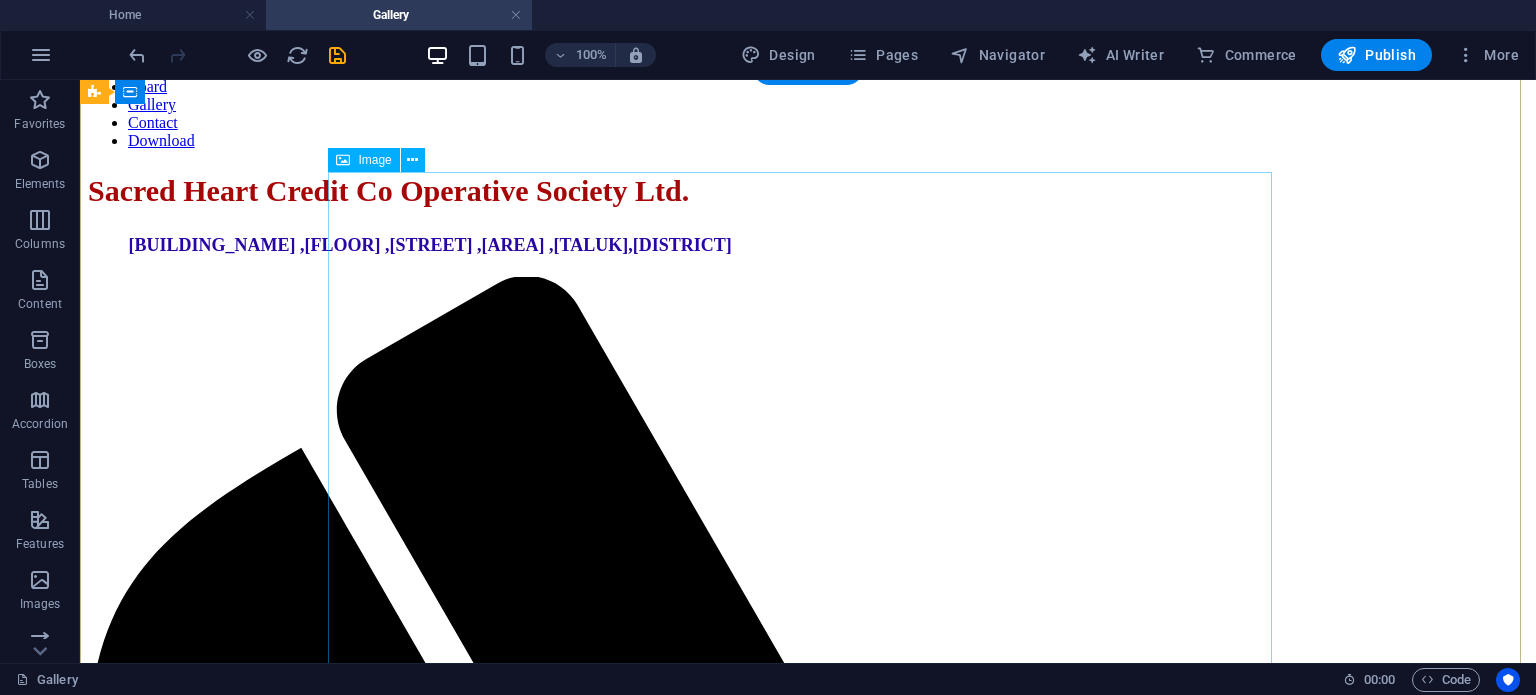 click at bounding box center (808, 4029) 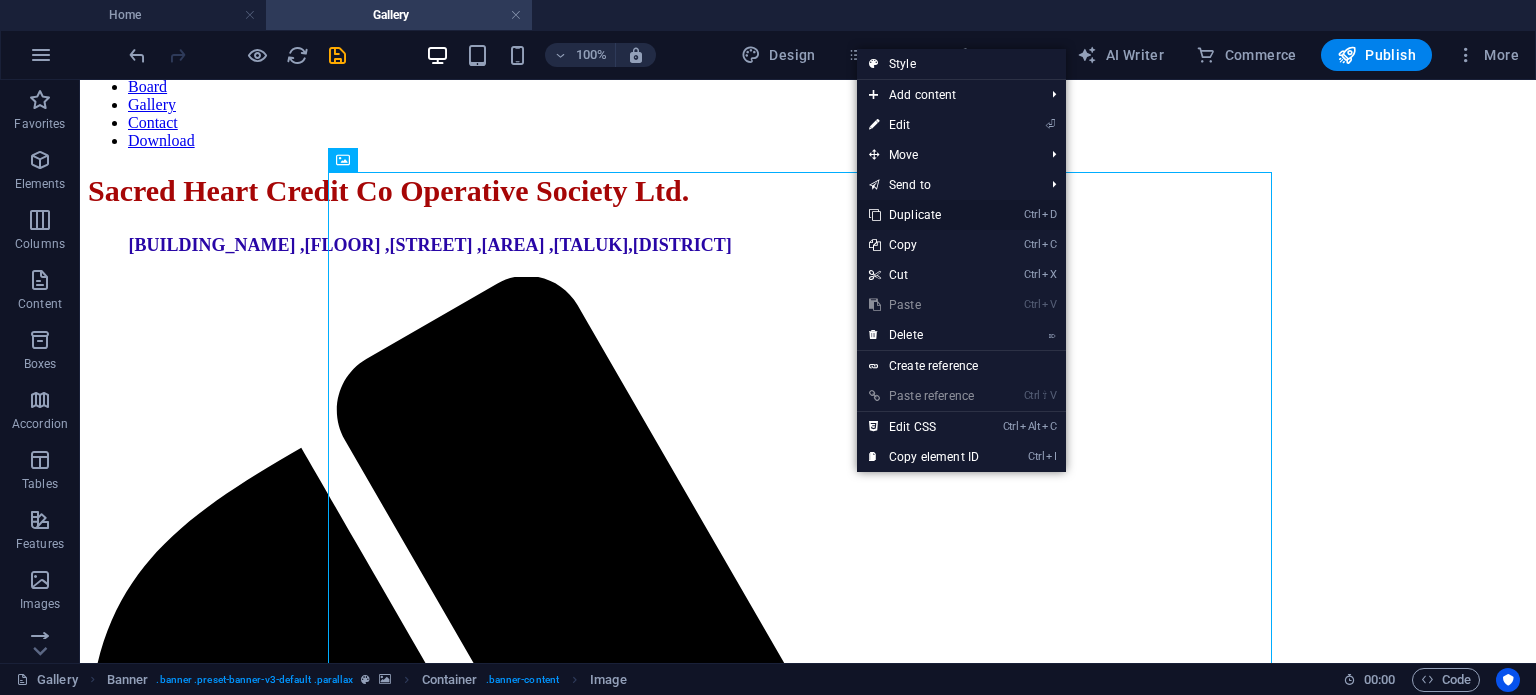 click on "Ctrl D  Duplicate" at bounding box center (924, 215) 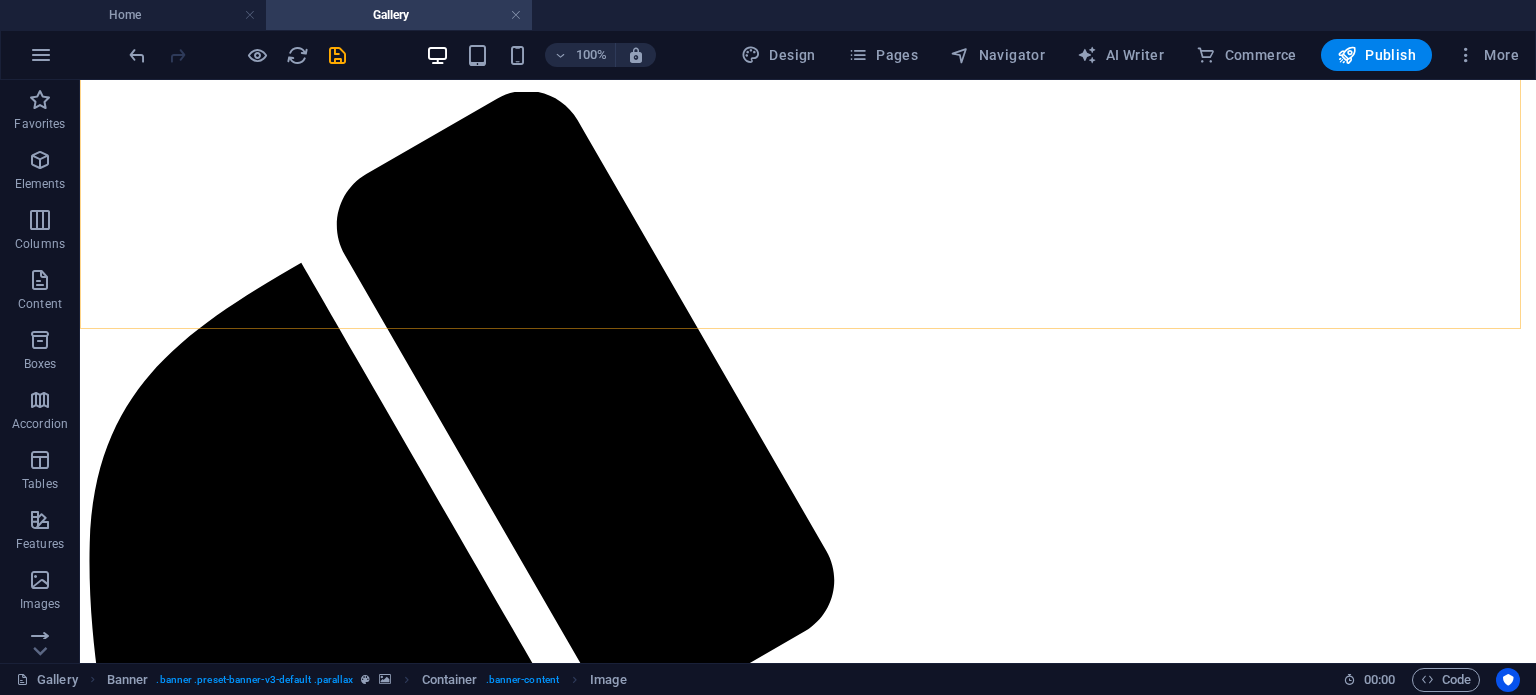 scroll, scrollTop: 1146, scrollLeft: 0, axis: vertical 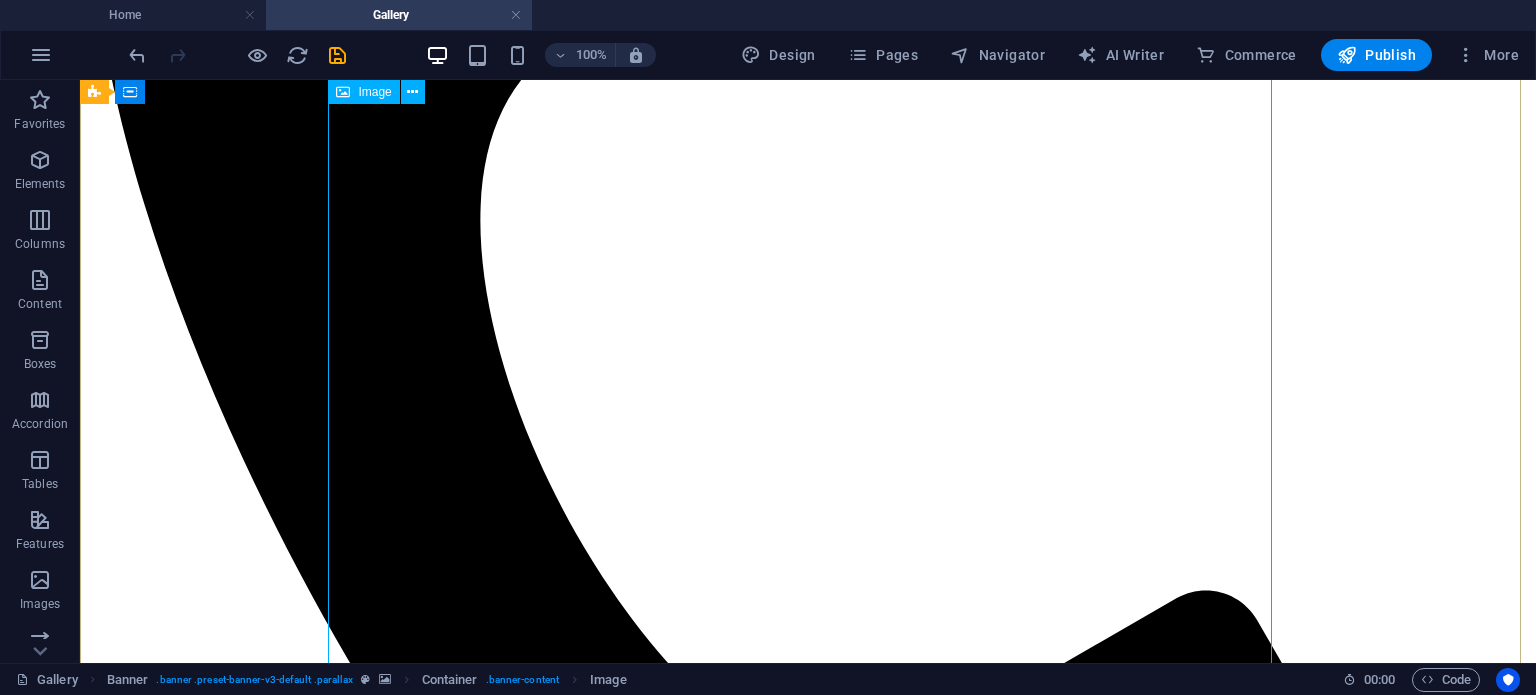 click at bounding box center [808, 4615] 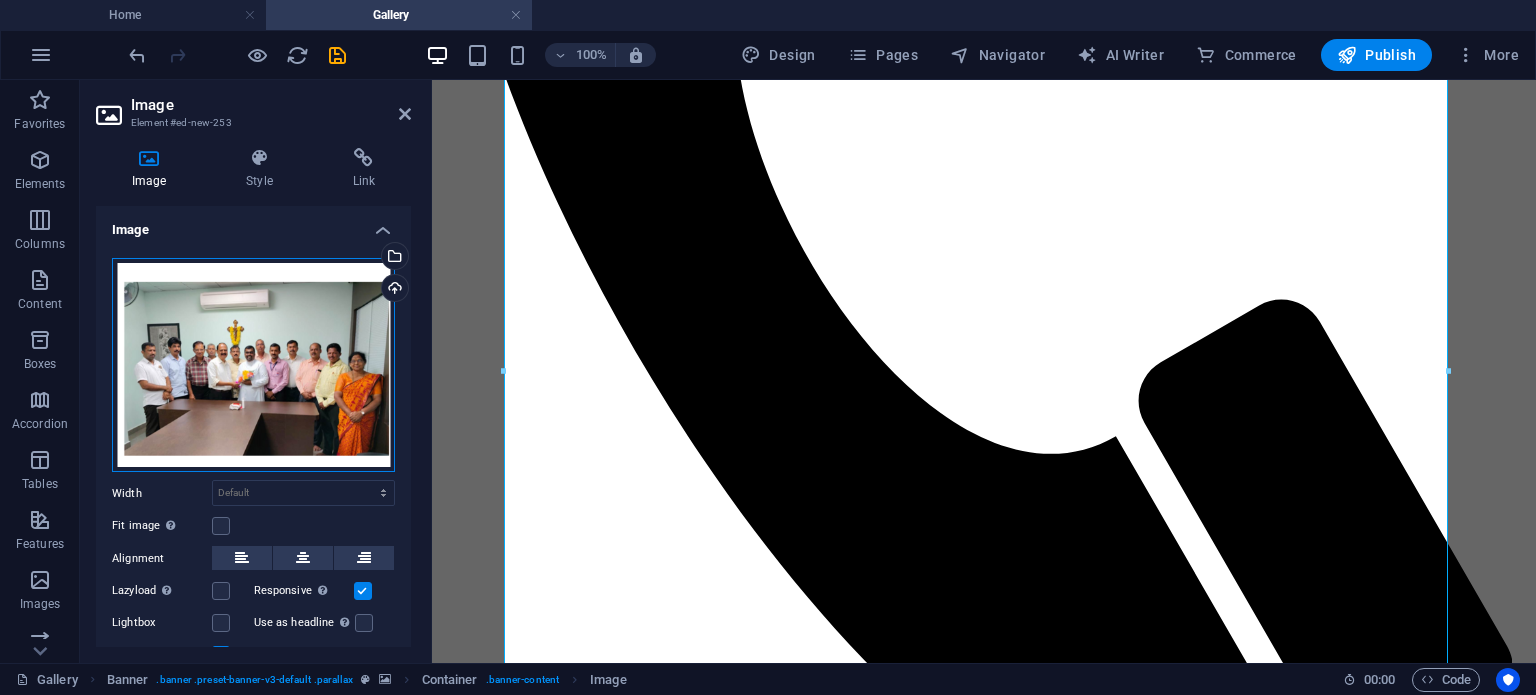 click on "Drag files here, click to choose files or select files from Files or our free stock photos & videos" at bounding box center (253, 365) 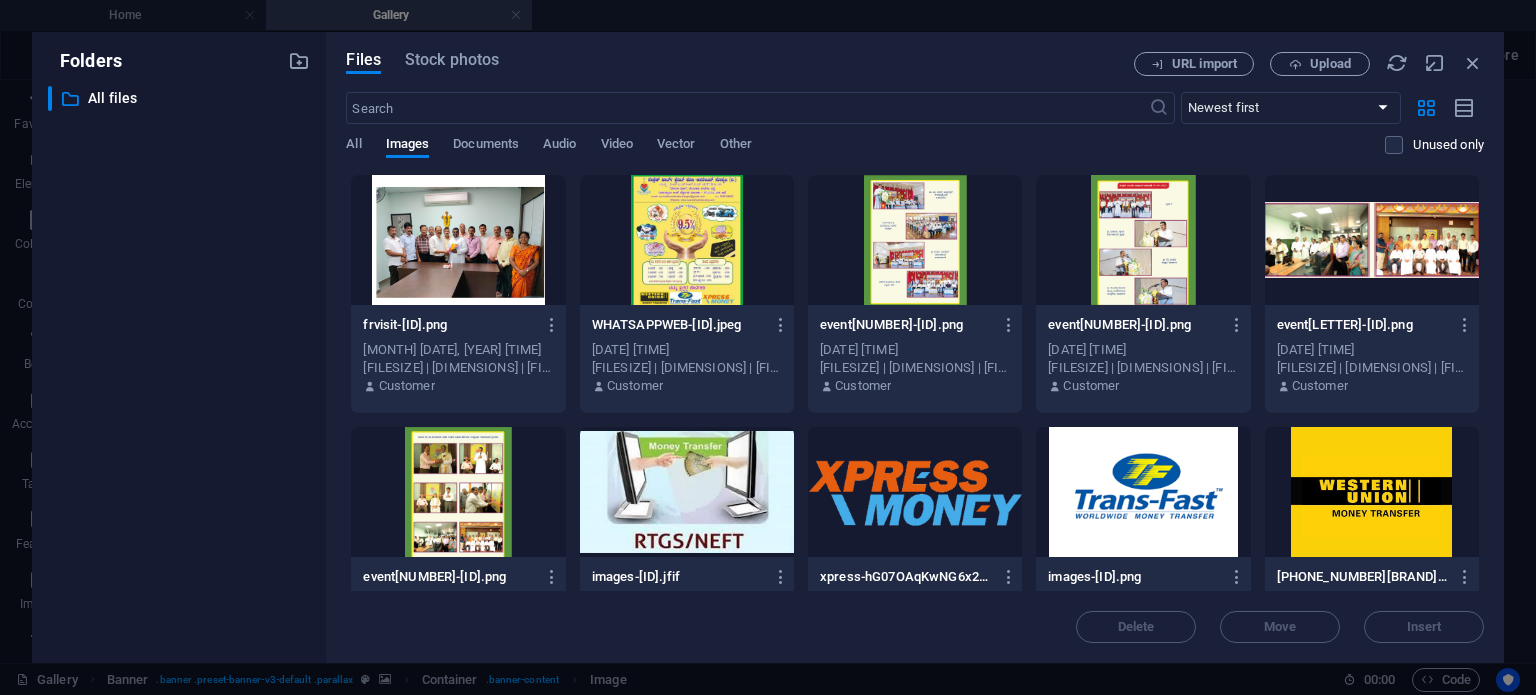 type on "856" 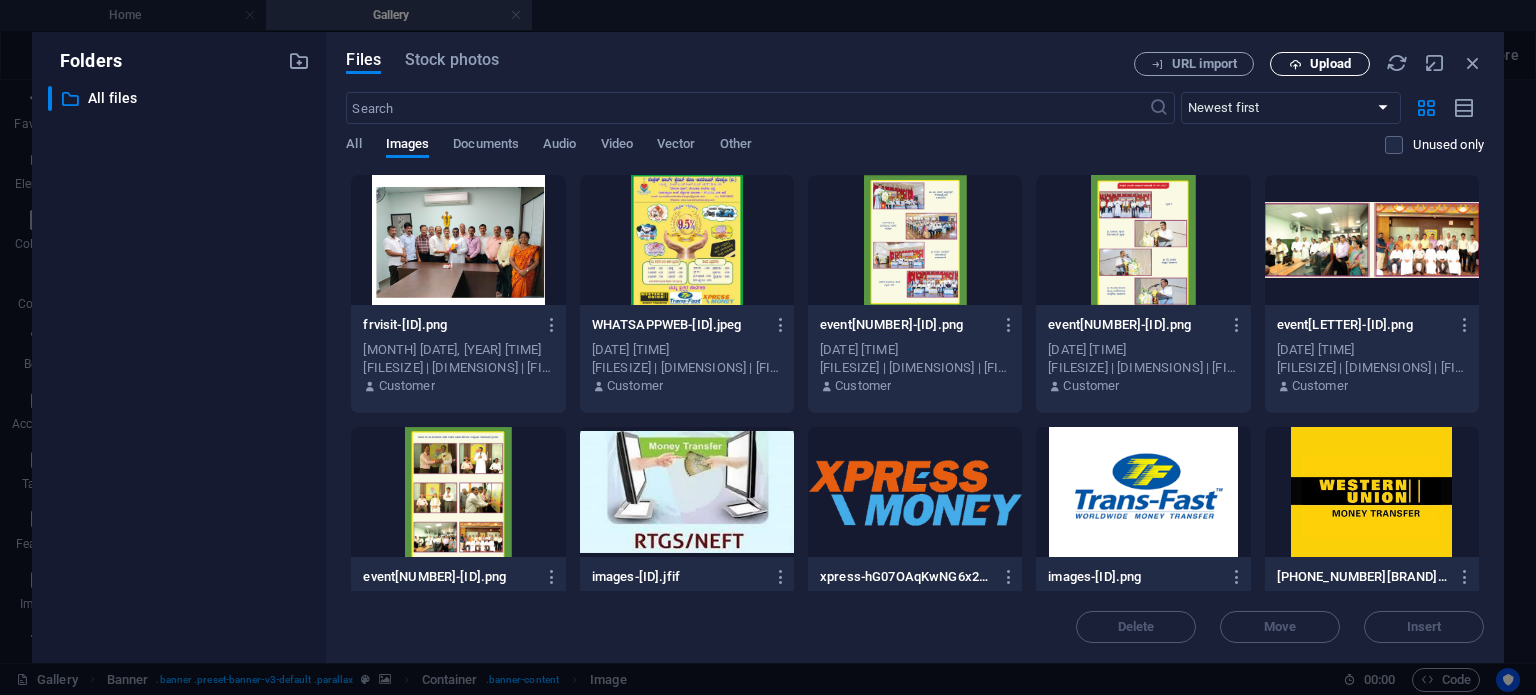 click on "Upload" at bounding box center [1320, 64] 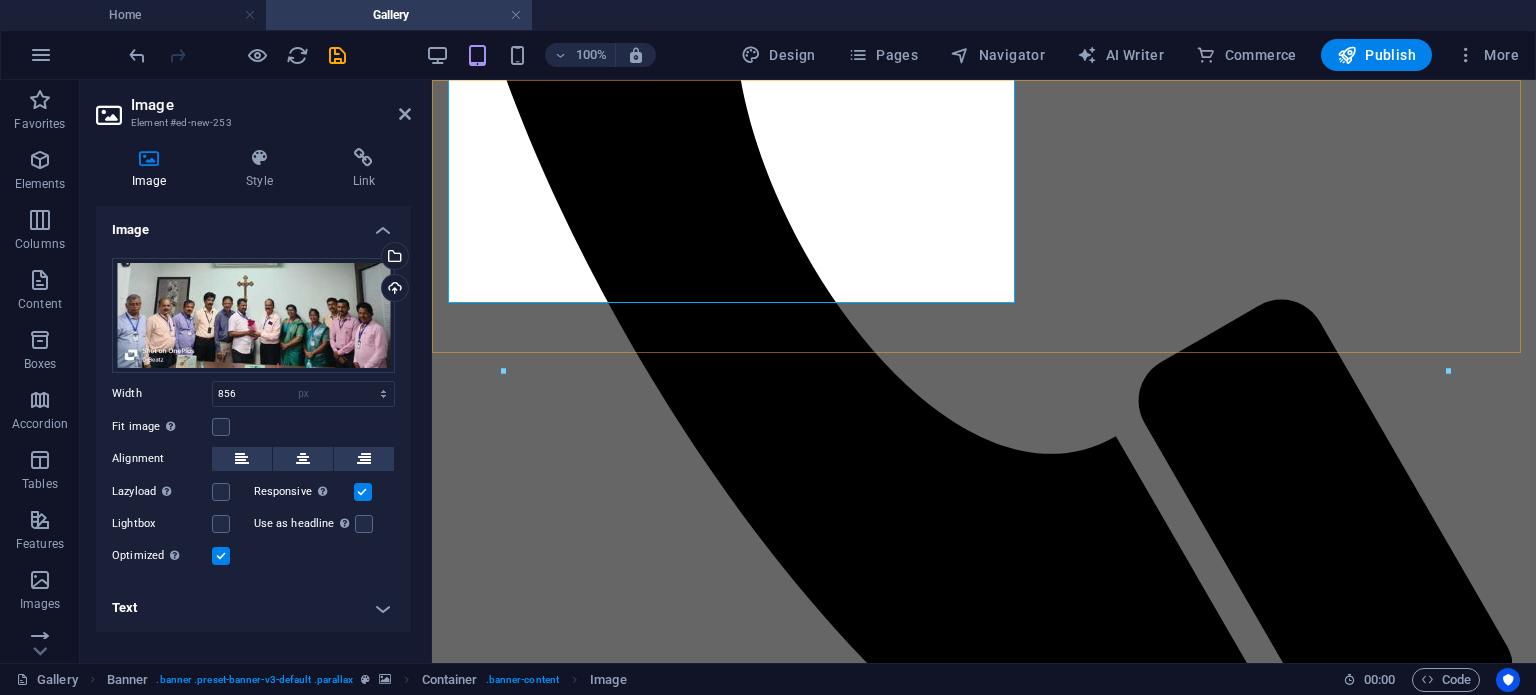 type 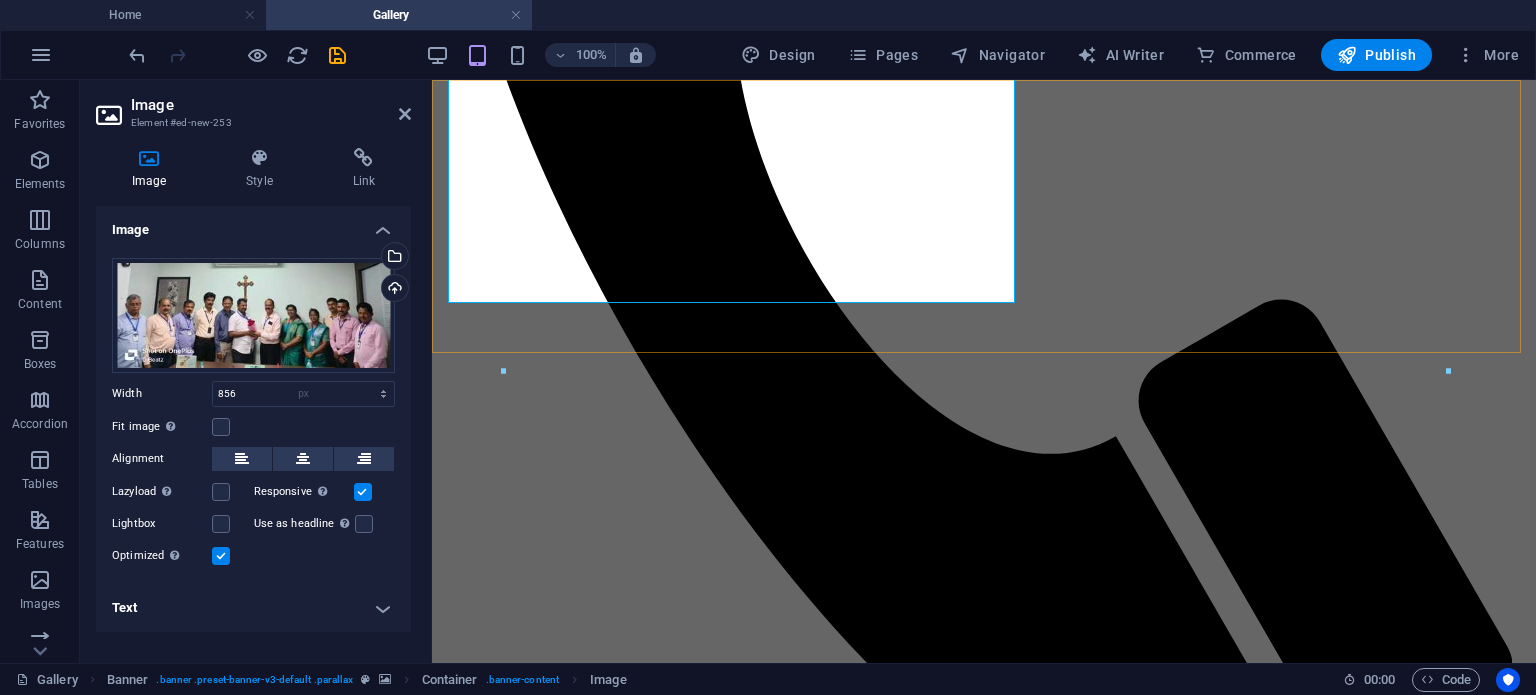 select on "DISABLED_OPTION_VALUE" 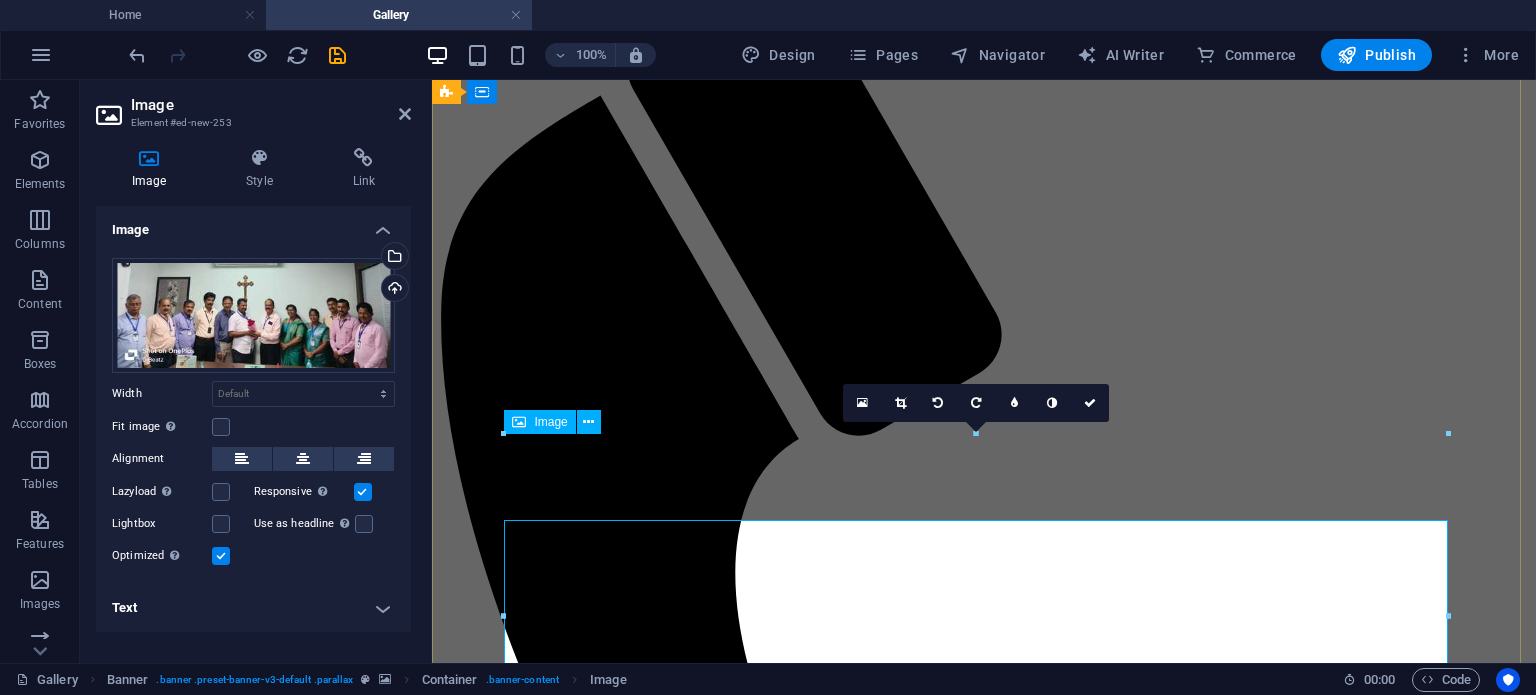 scroll, scrollTop: 731, scrollLeft: 0, axis: vertical 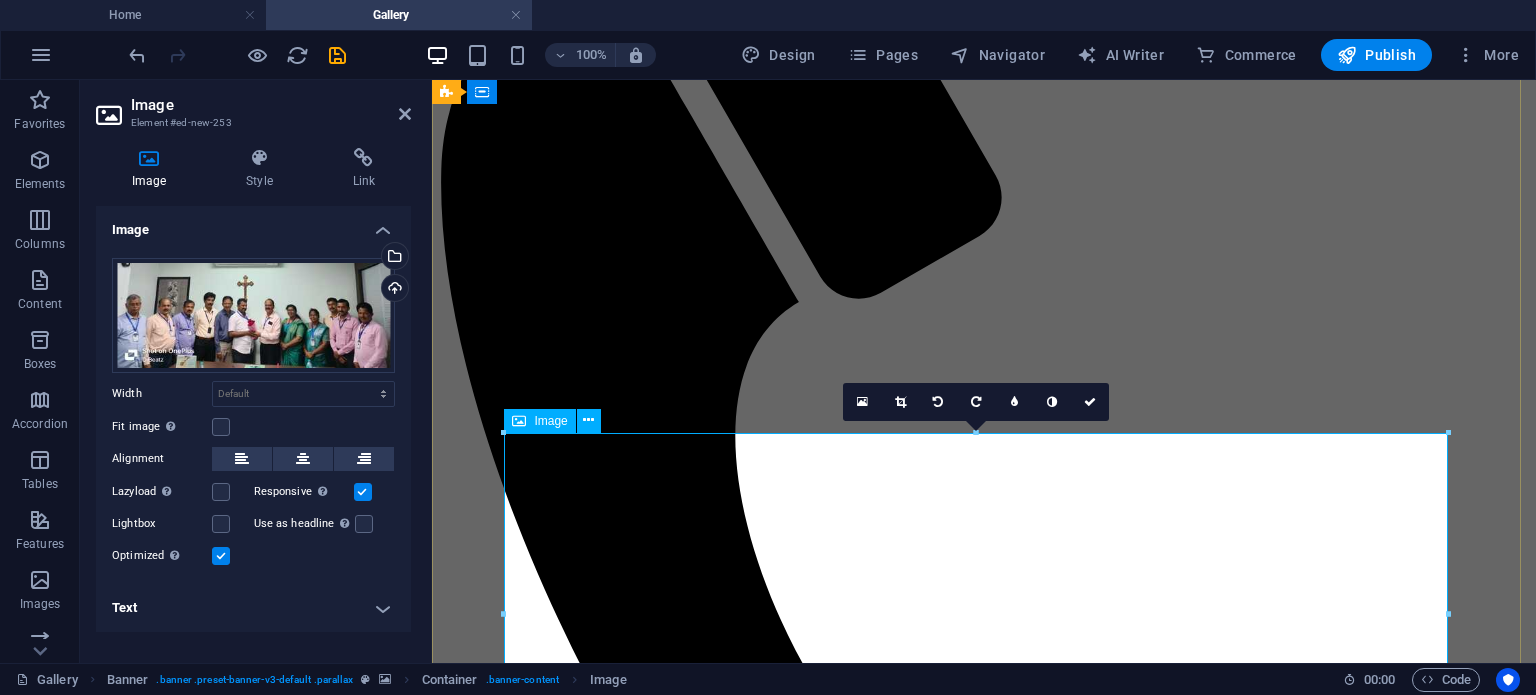 click at bounding box center (984, 3794) 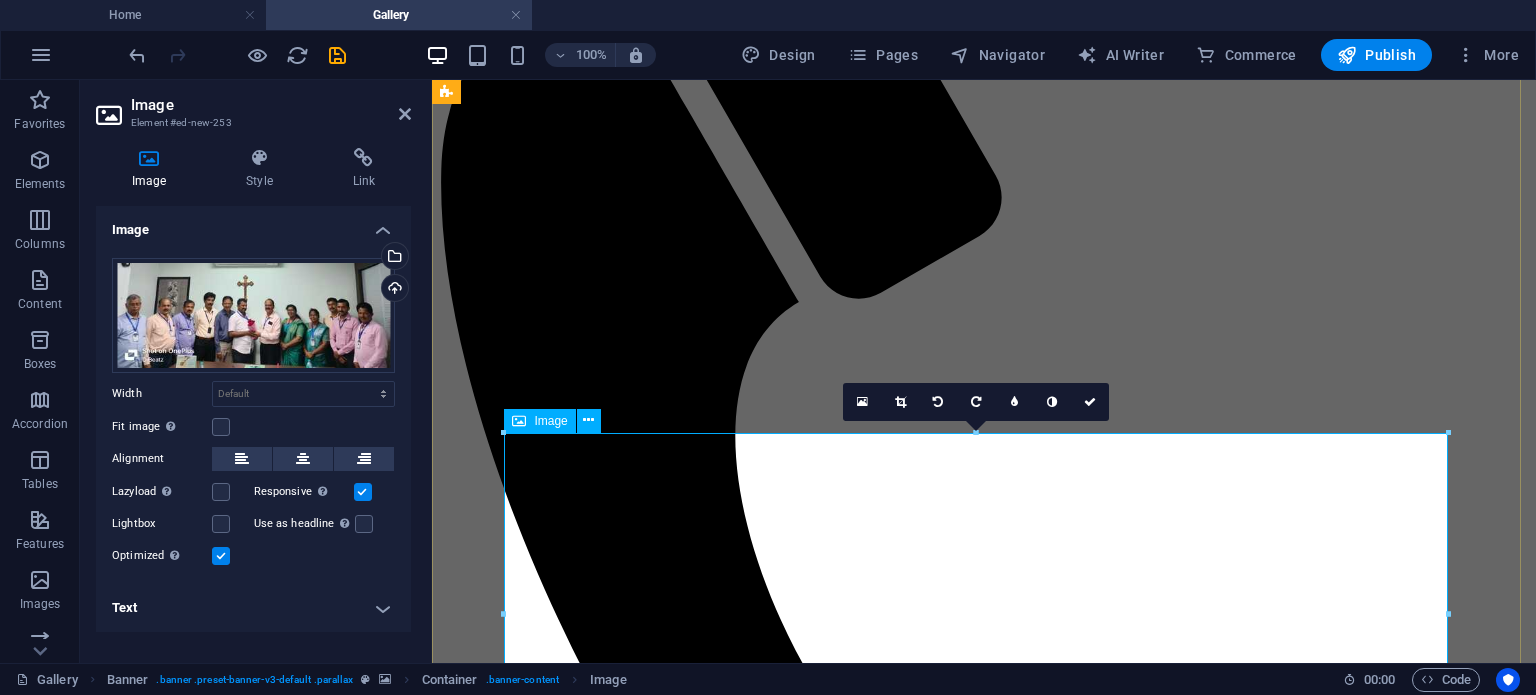 click at bounding box center (984, 3794) 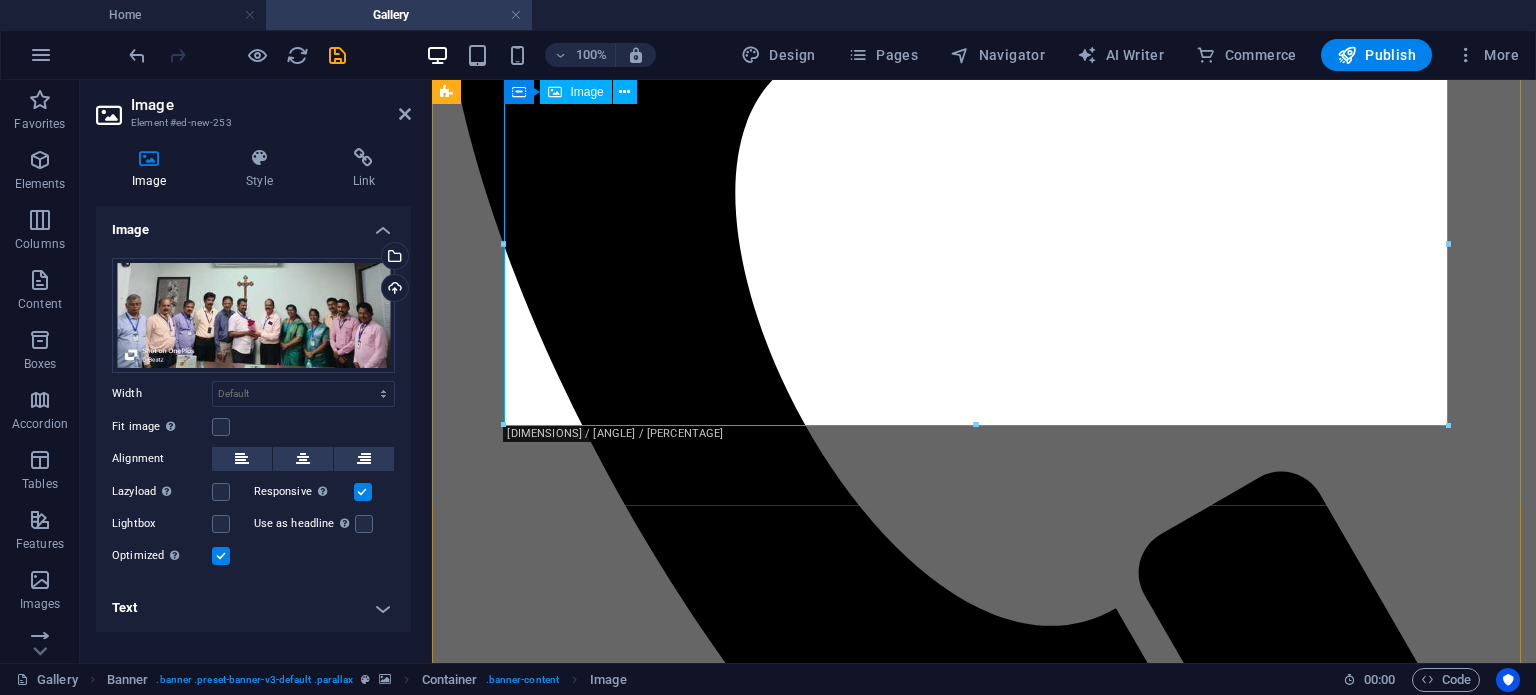 scroll, scrollTop: 831, scrollLeft: 0, axis: vertical 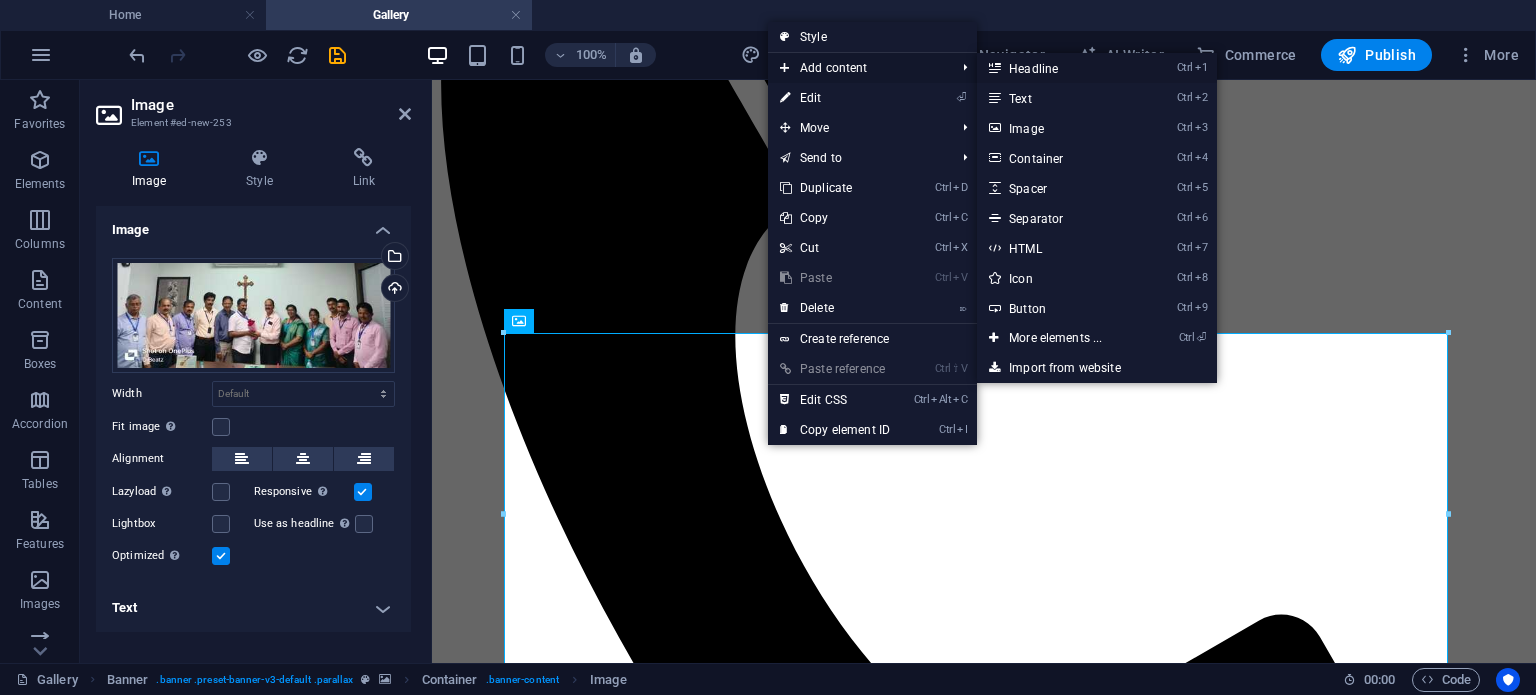 click on "Ctrl 1  Headline" at bounding box center [1059, 68] 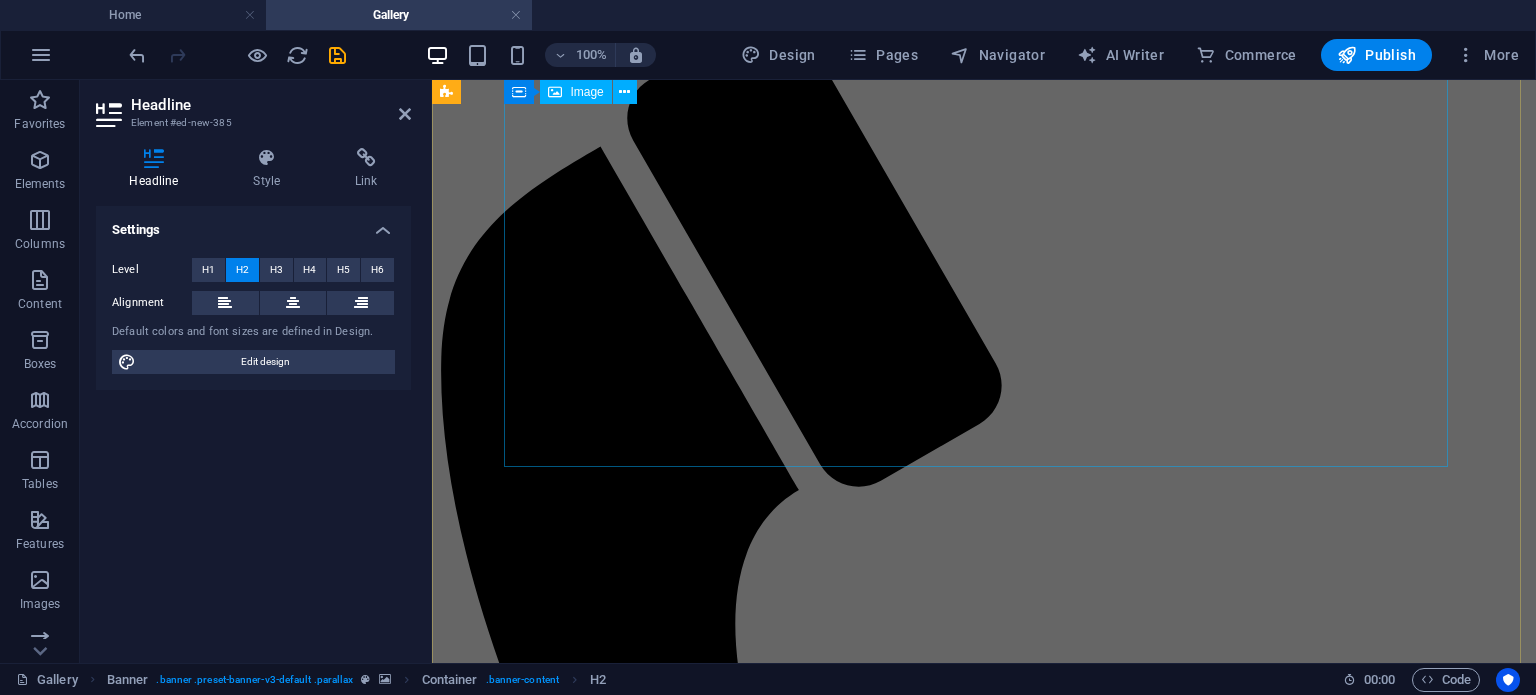 scroll, scrollTop: 480, scrollLeft: 0, axis: vertical 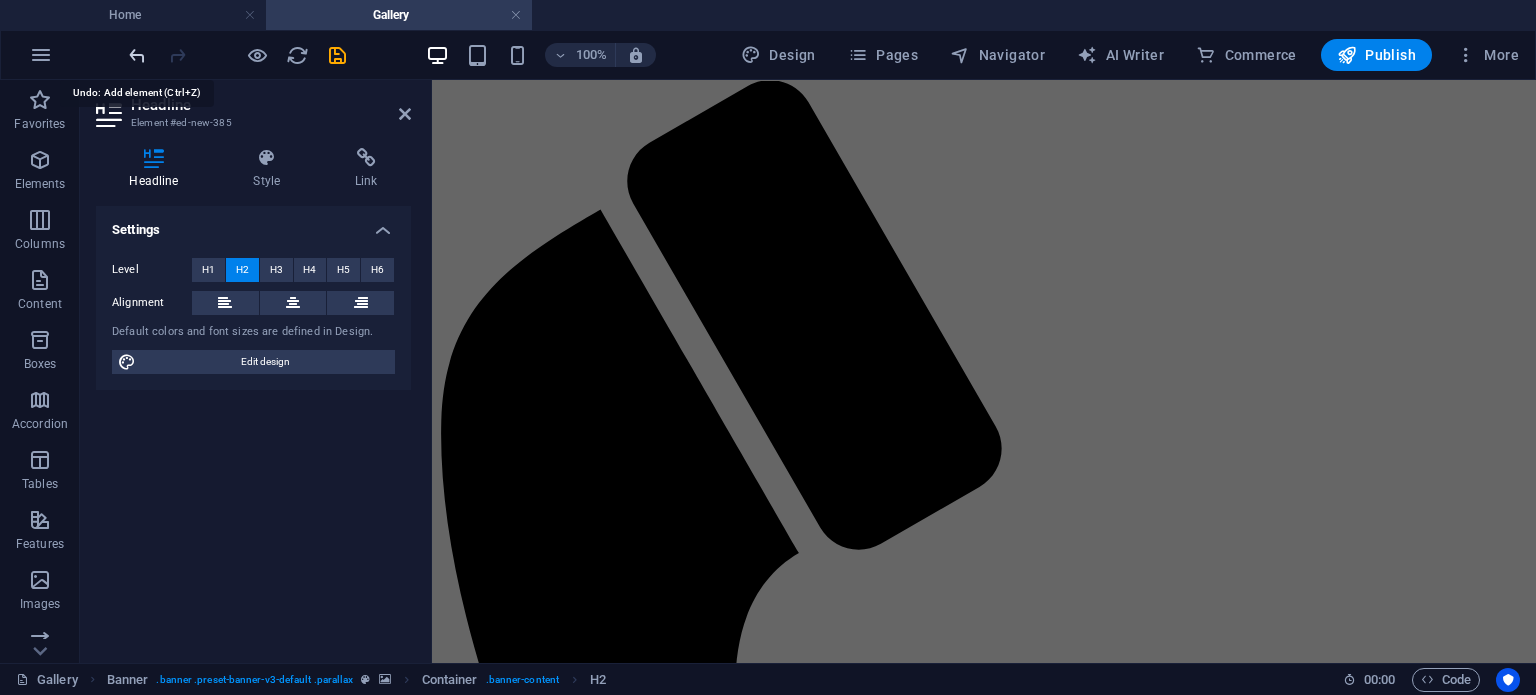 click at bounding box center (137, 55) 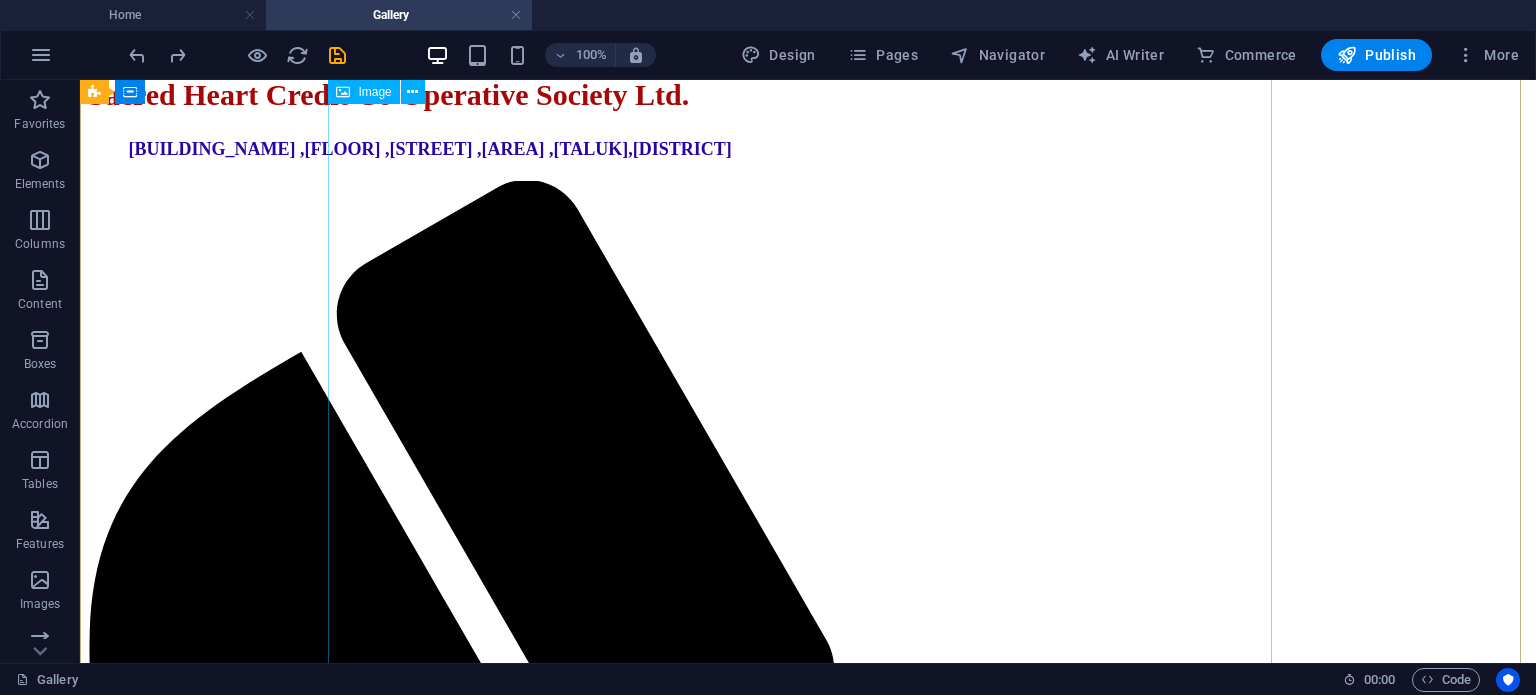 scroll, scrollTop: 780, scrollLeft: 0, axis: vertical 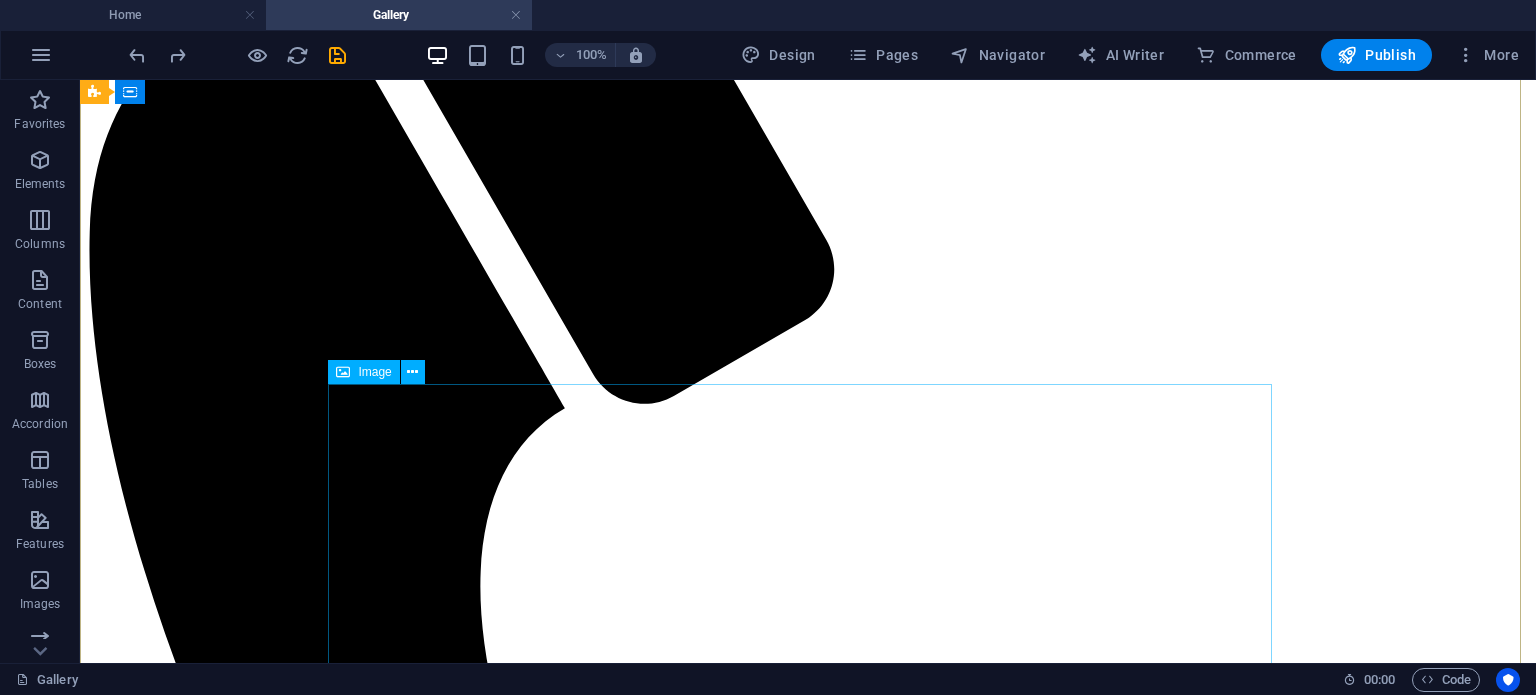 click at bounding box center [808, 4544] 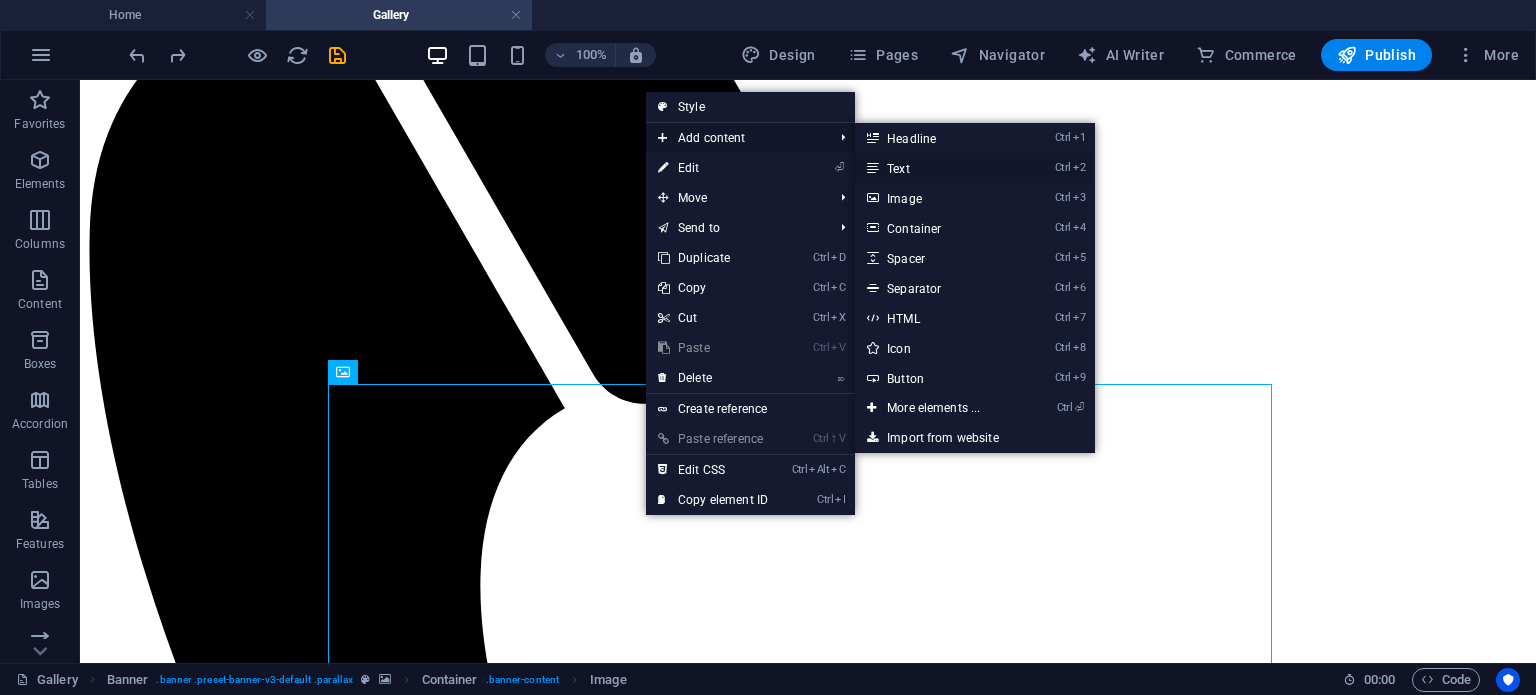 drag, startPoint x: 908, startPoint y: 164, endPoint x: 476, endPoint y: 87, distance: 438.80862 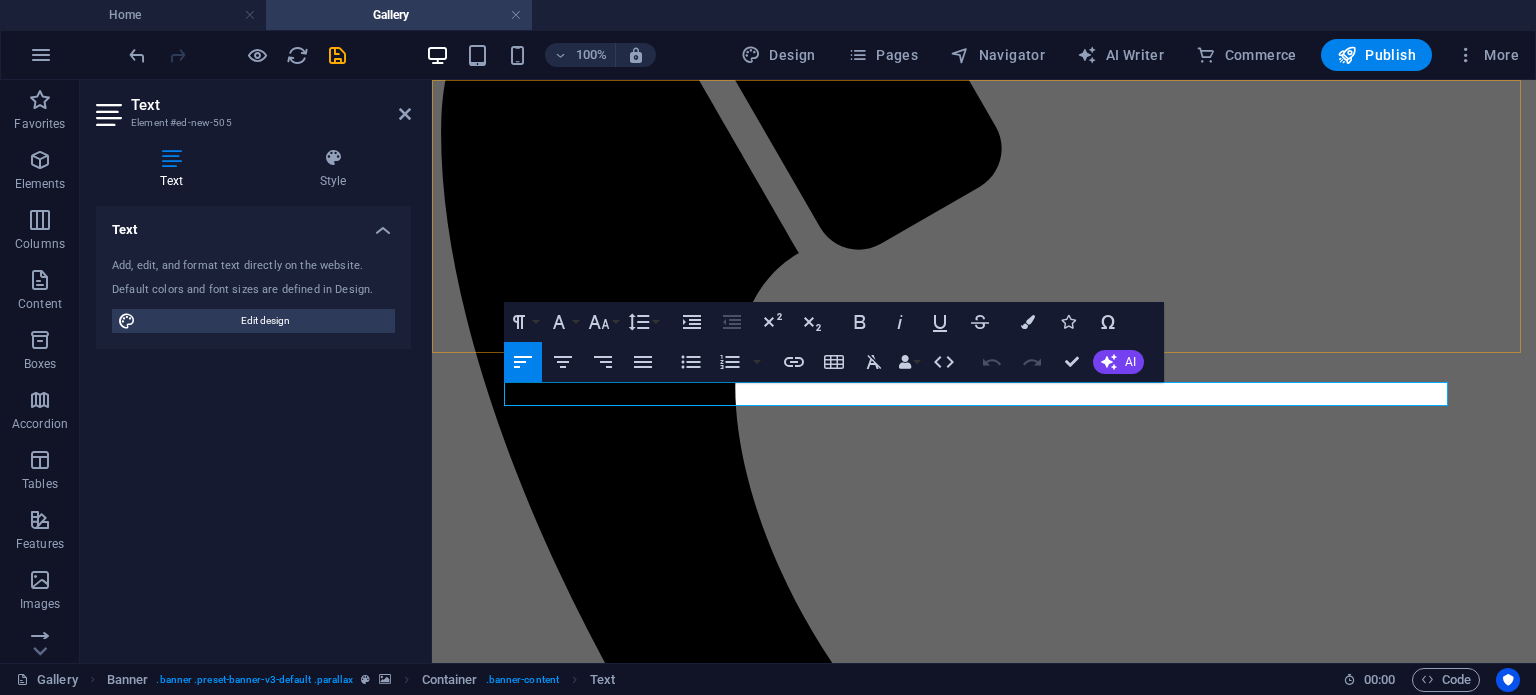 scroll, scrollTop: 1168, scrollLeft: 0, axis: vertical 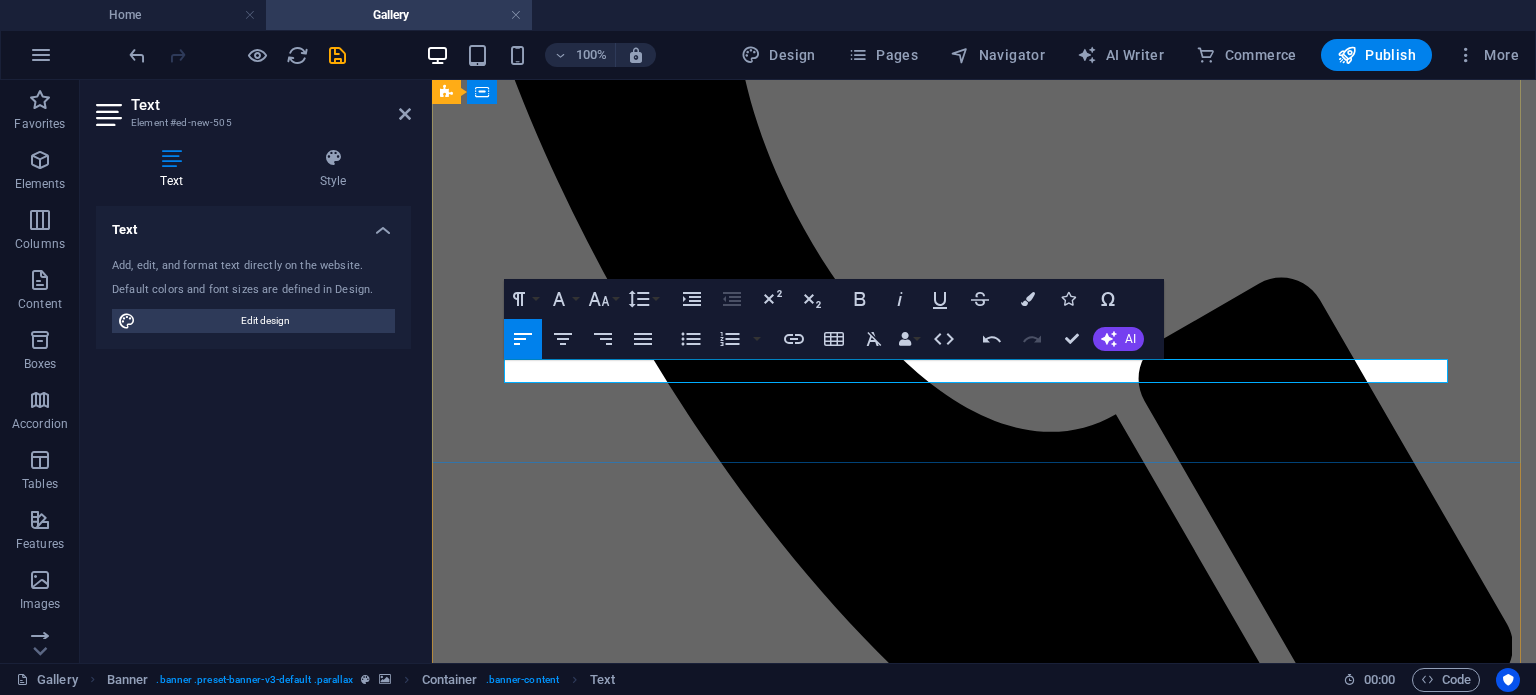 click on "[NAME]" at bounding box center (984, 3609) 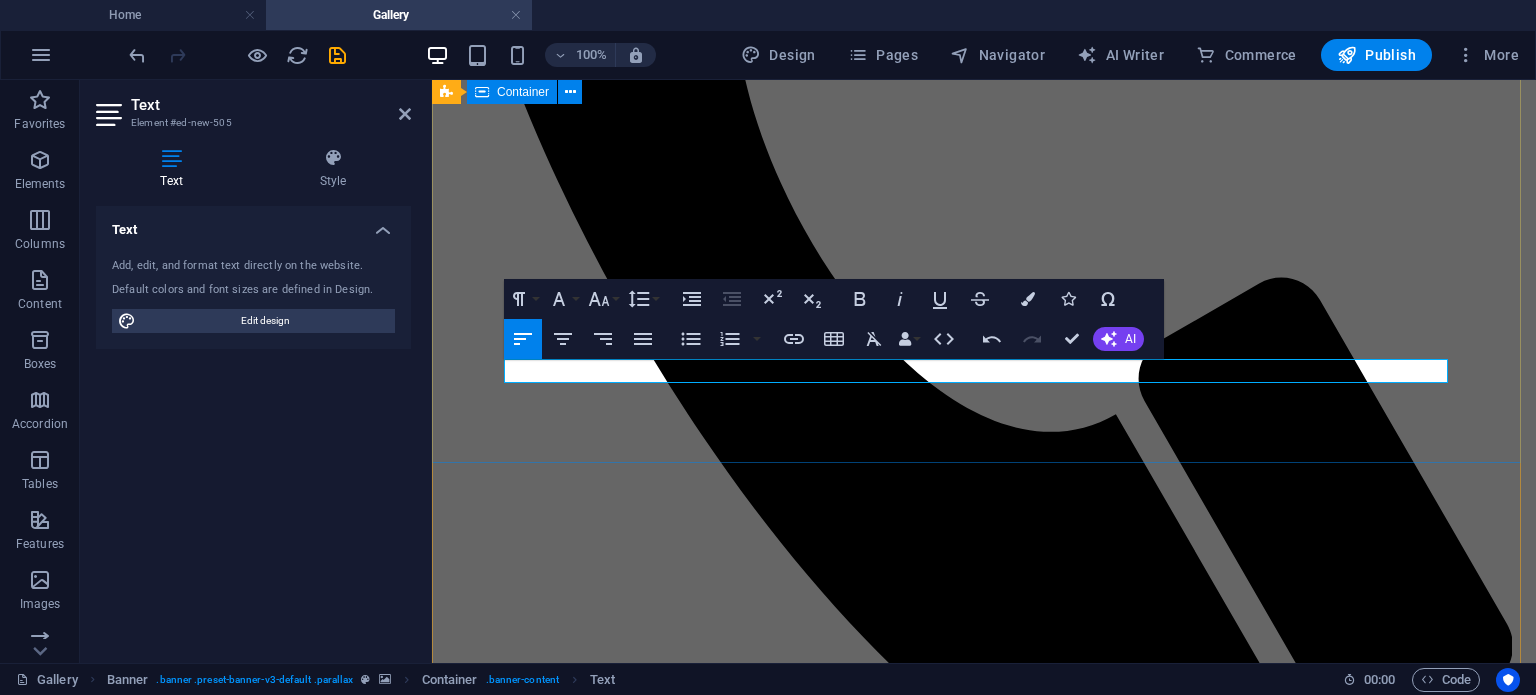 drag, startPoint x: 859, startPoint y: 370, endPoint x: 432, endPoint y: 356, distance: 427.22946 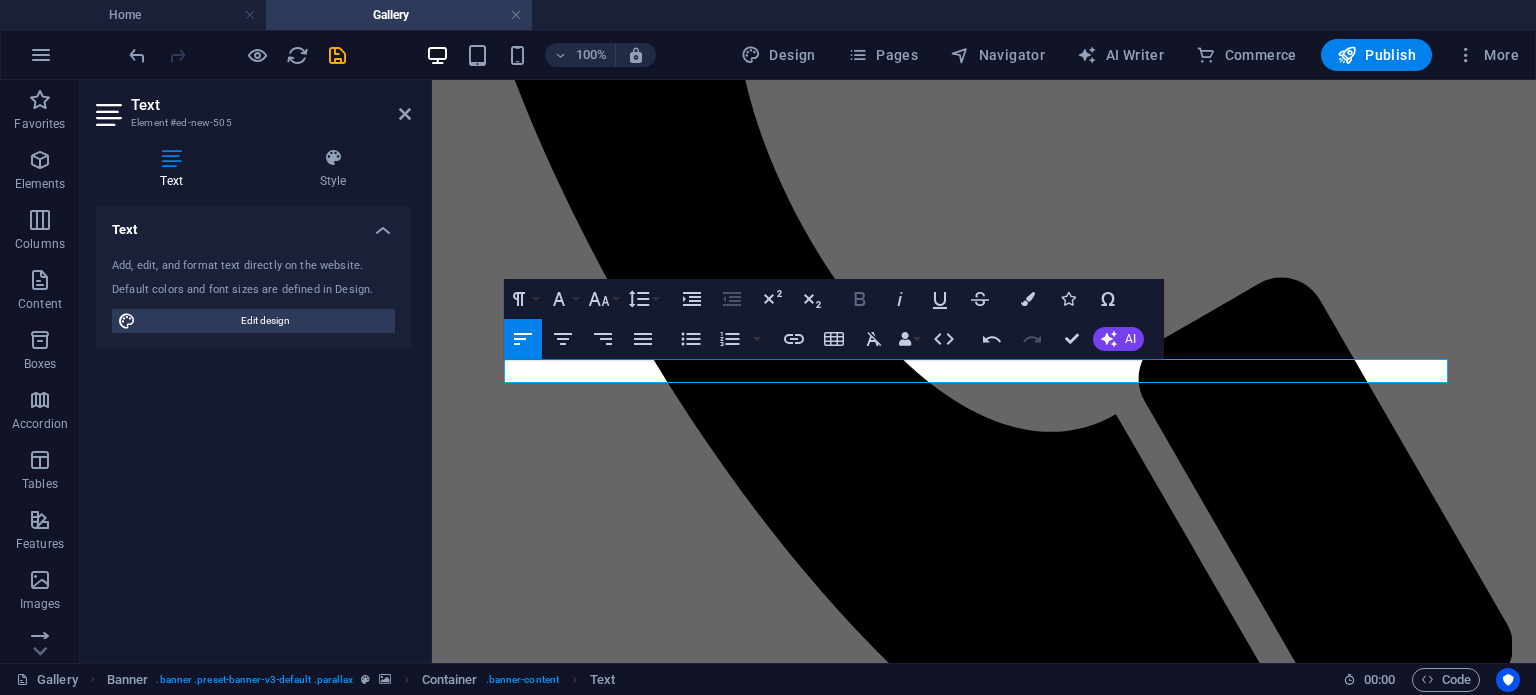 click 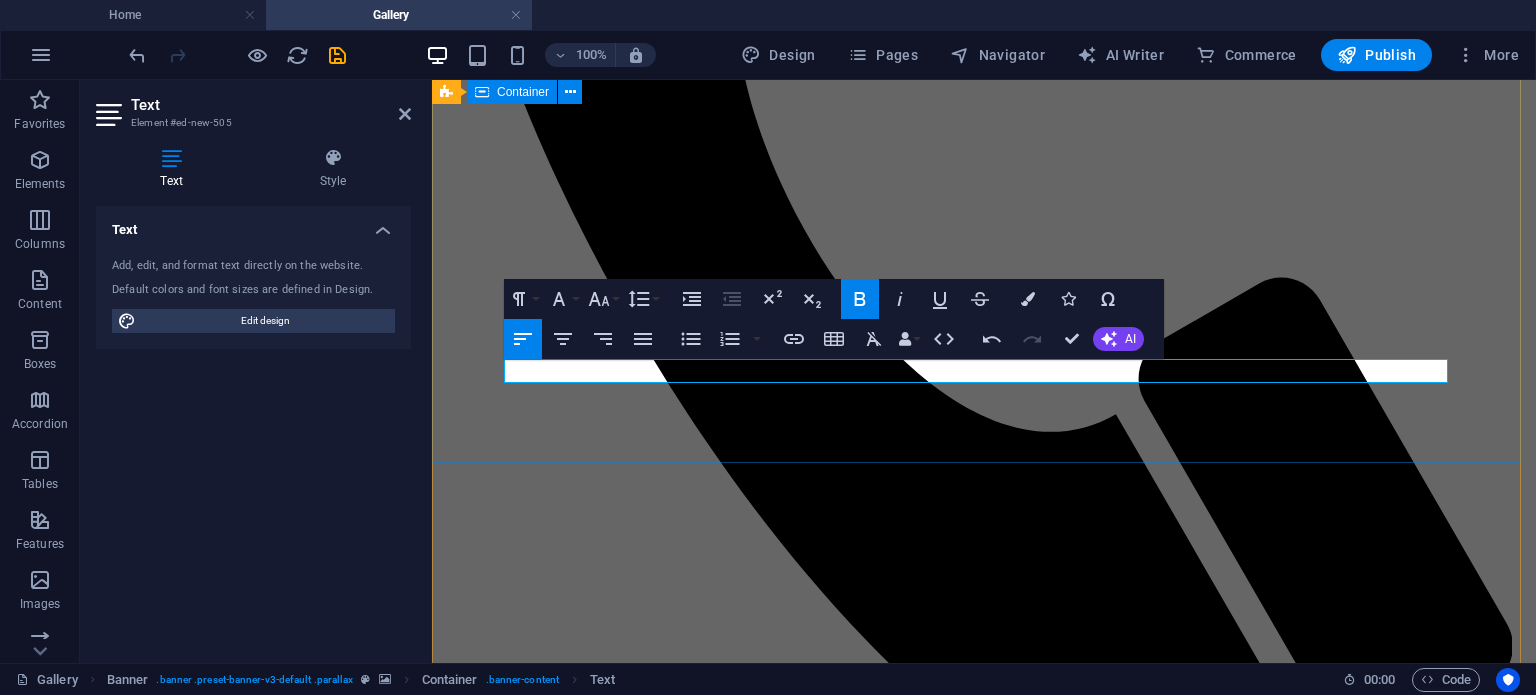 drag, startPoint x: 901, startPoint y: 450, endPoint x: 923, endPoint y: 454, distance: 22.36068 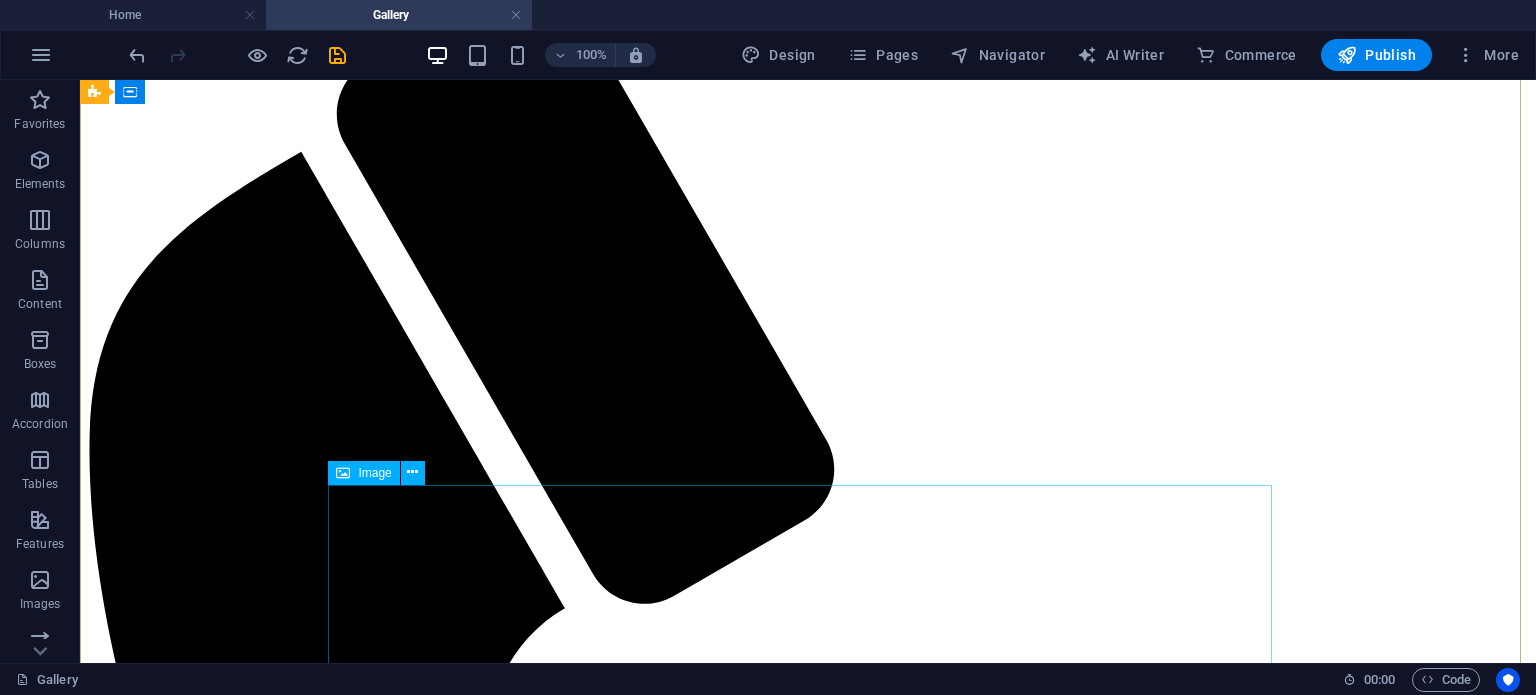 scroll, scrollTop: 394, scrollLeft: 0, axis: vertical 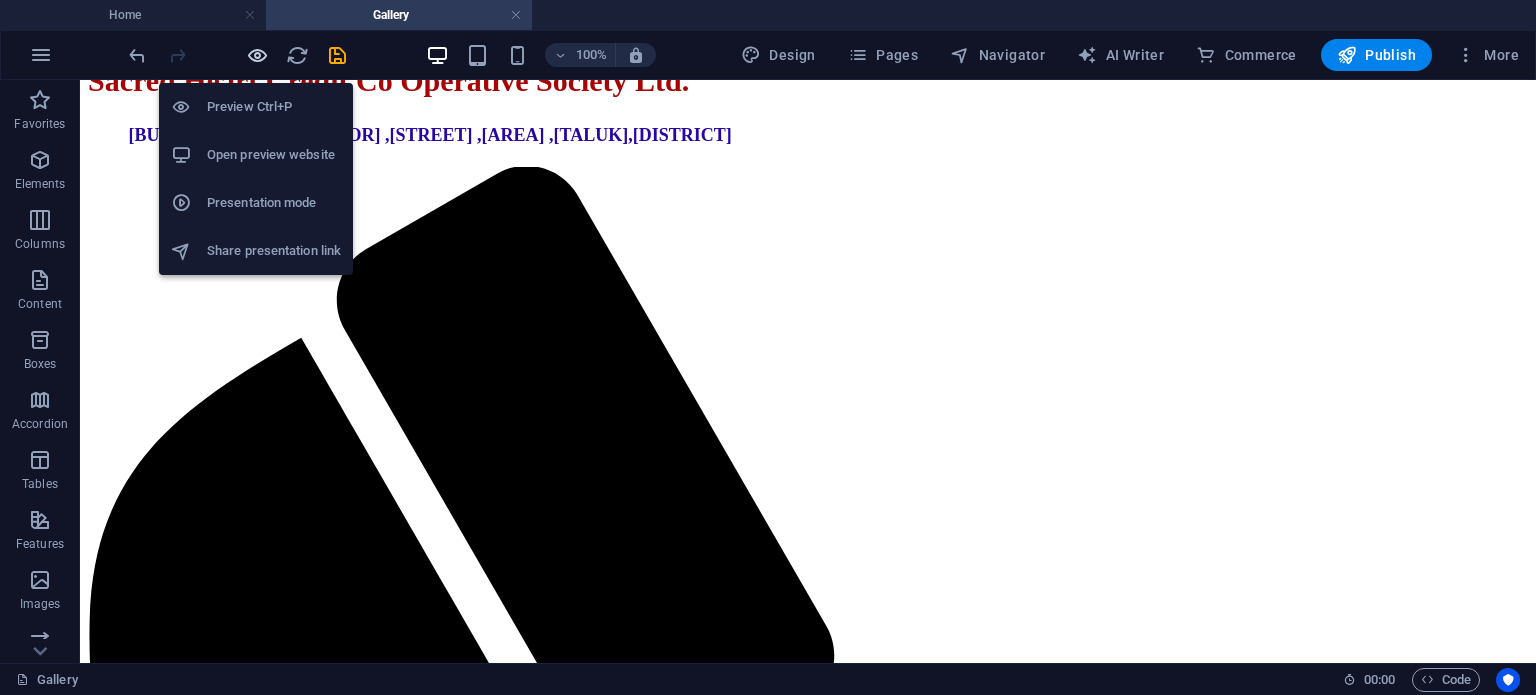 click at bounding box center (257, 55) 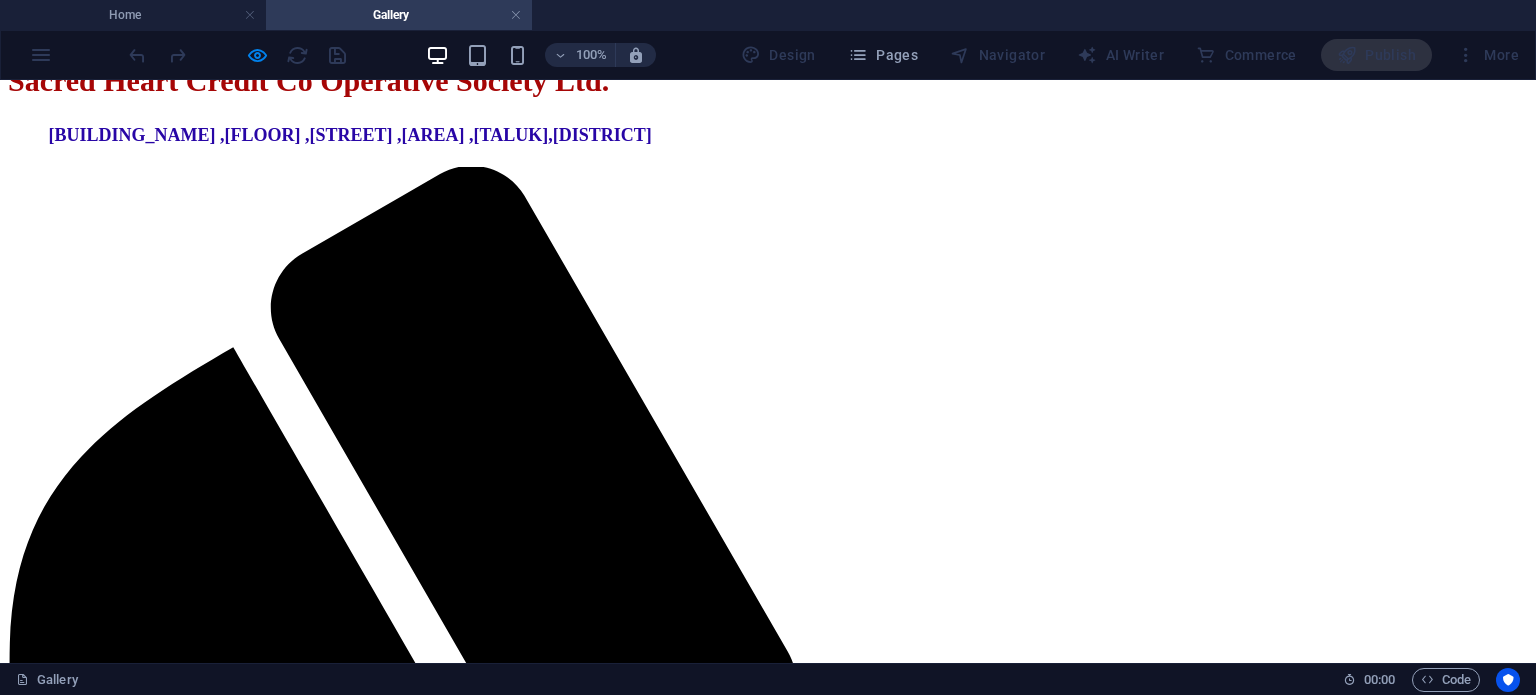 scroll, scrollTop: 0, scrollLeft: 0, axis: both 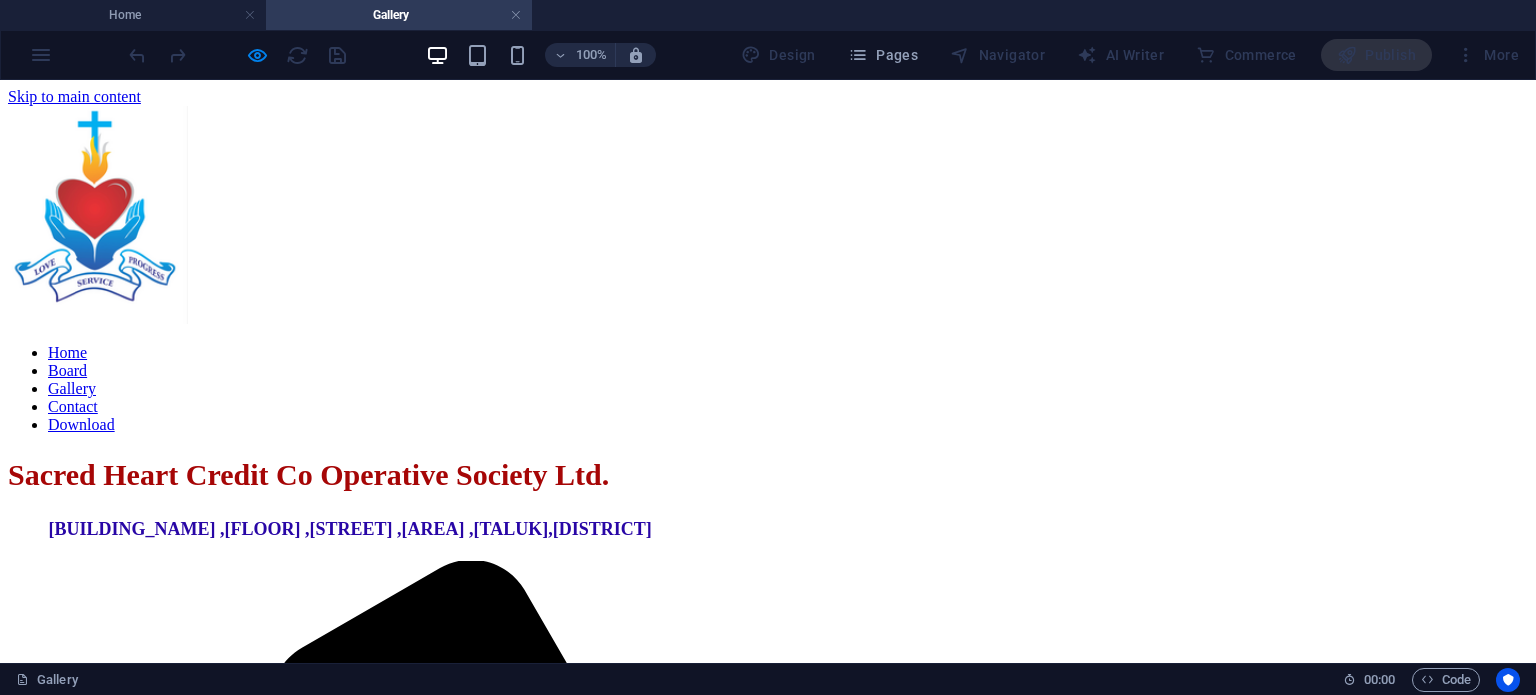 click on "Home" at bounding box center [67, 352] 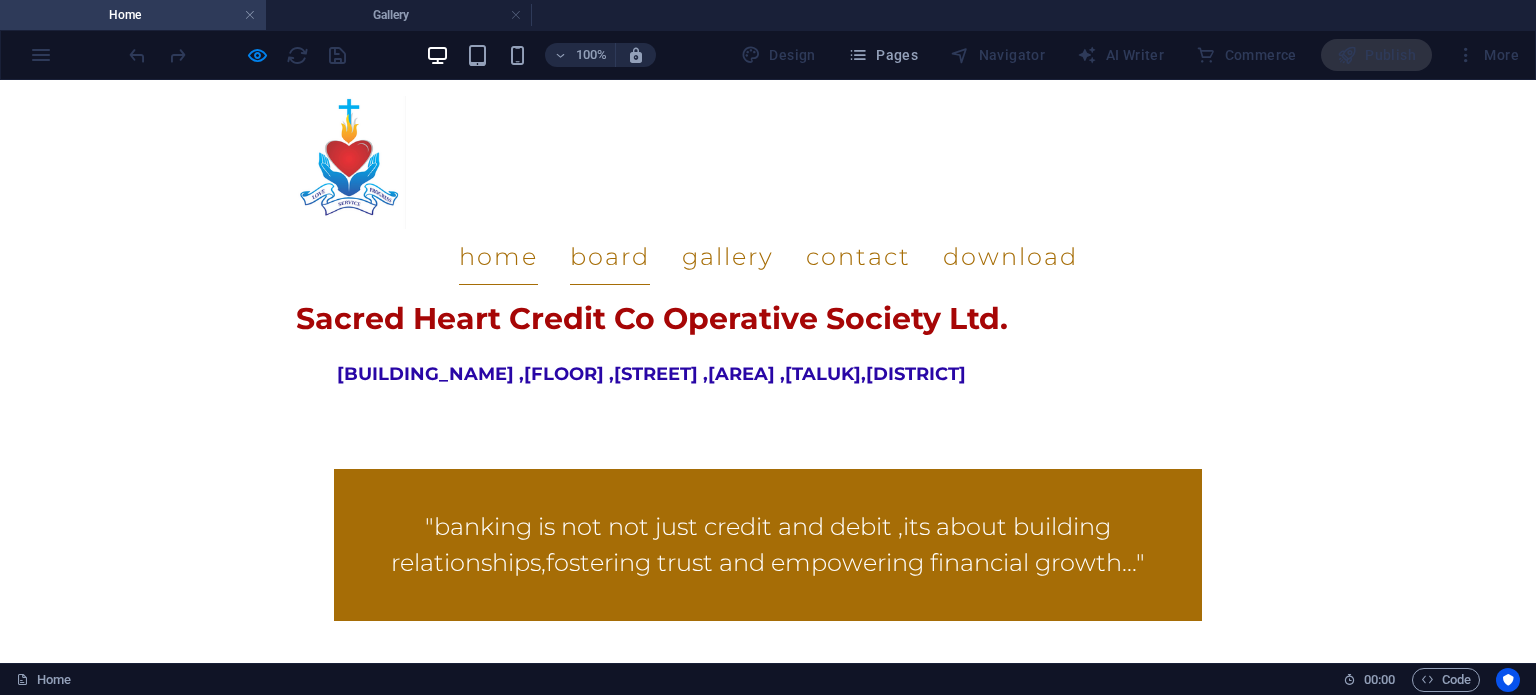 scroll, scrollTop: 311, scrollLeft: 0, axis: vertical 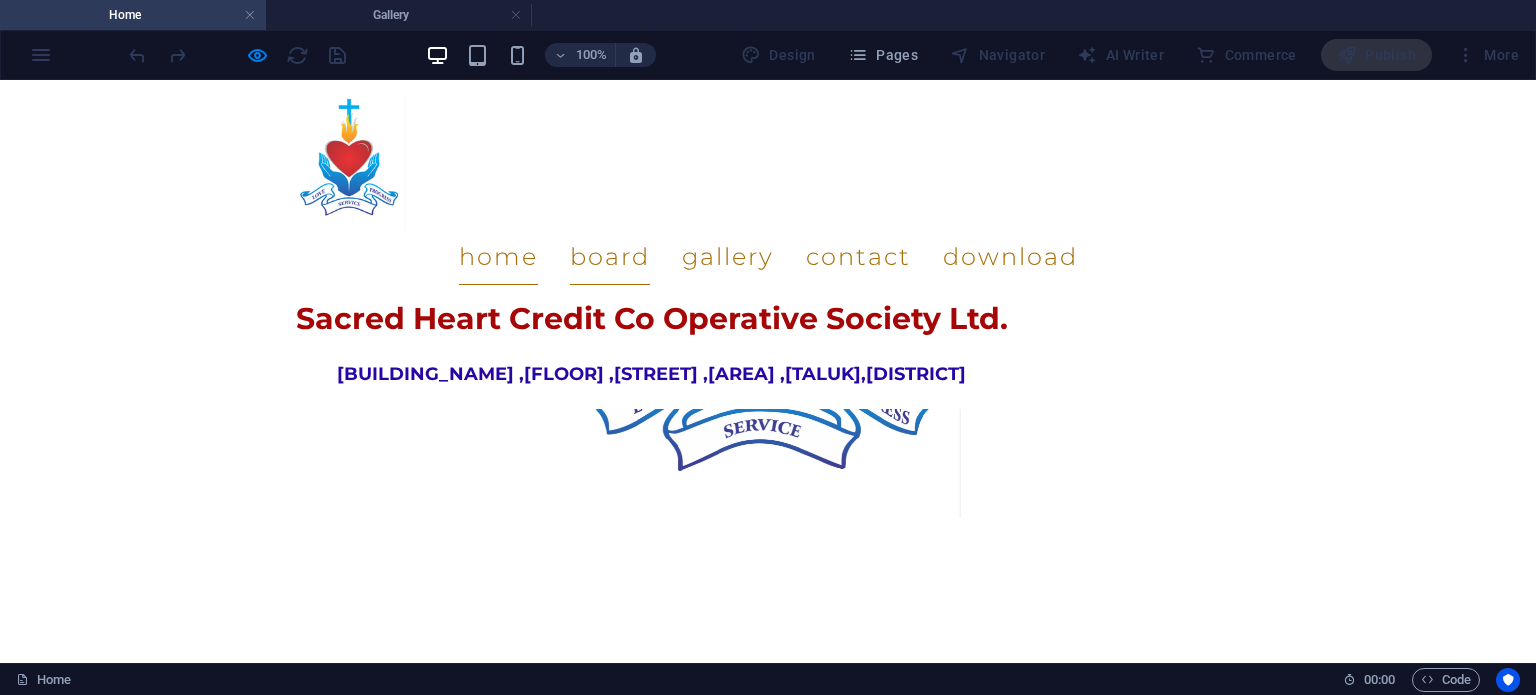 click on "Board" at bounding box center [610, 257] 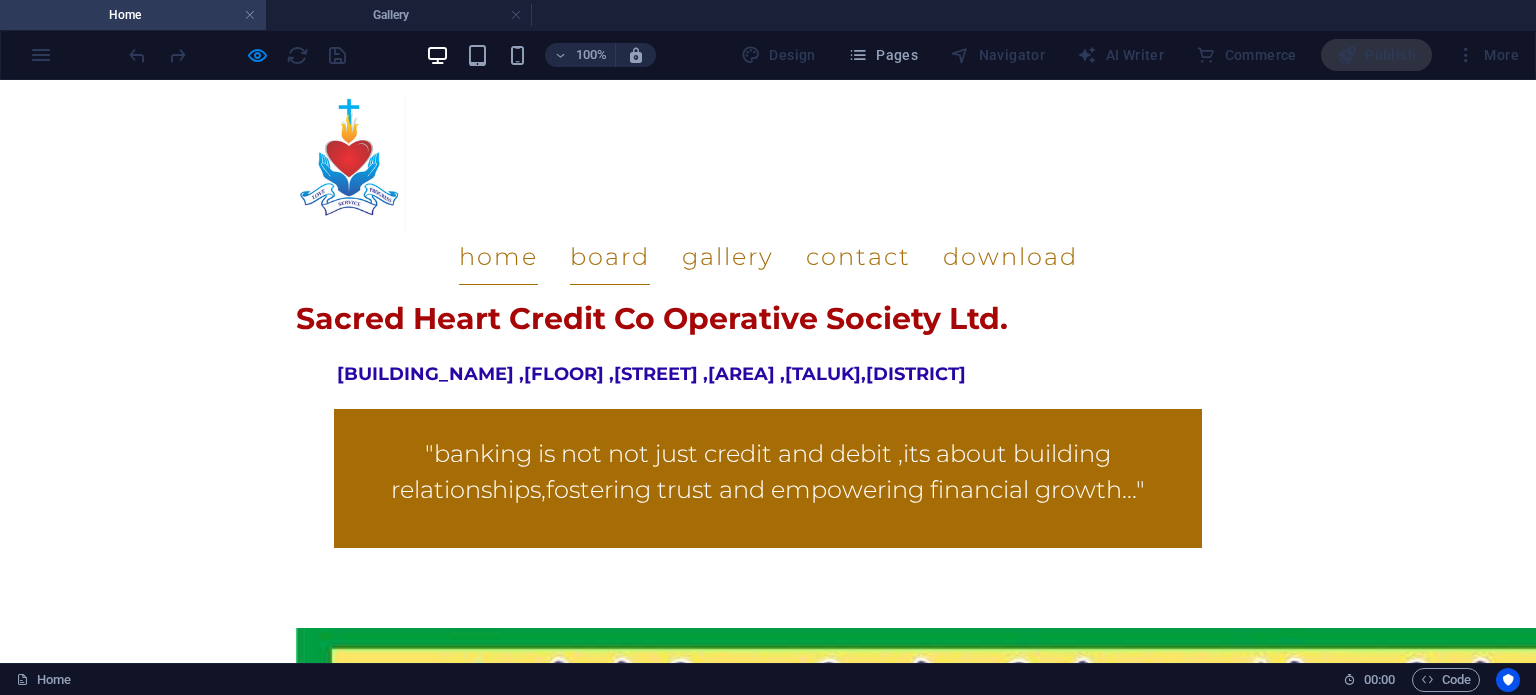 scroll, scrollTop: 0, scrollLeft: 0, axis: both 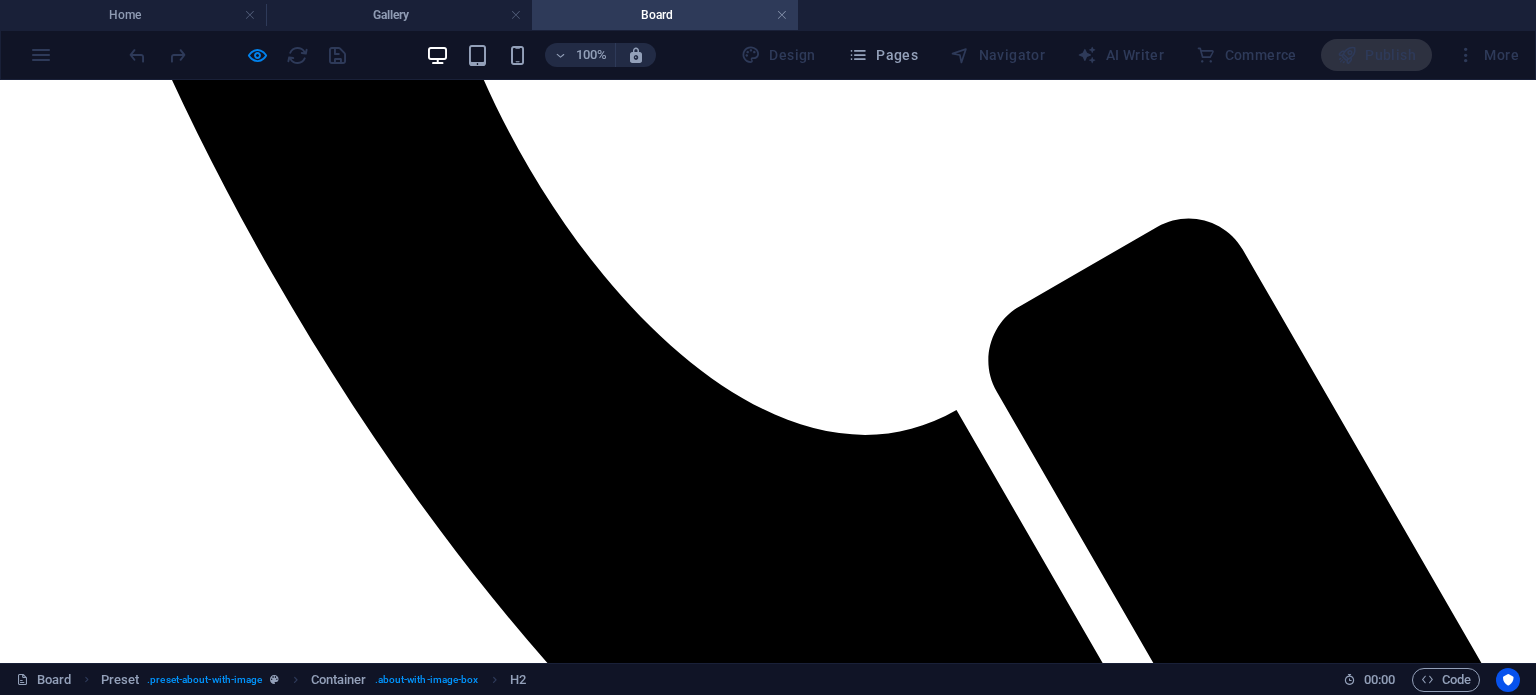 click on "Home Board Gallery Contact Download" at bounding box center [768, -1195] 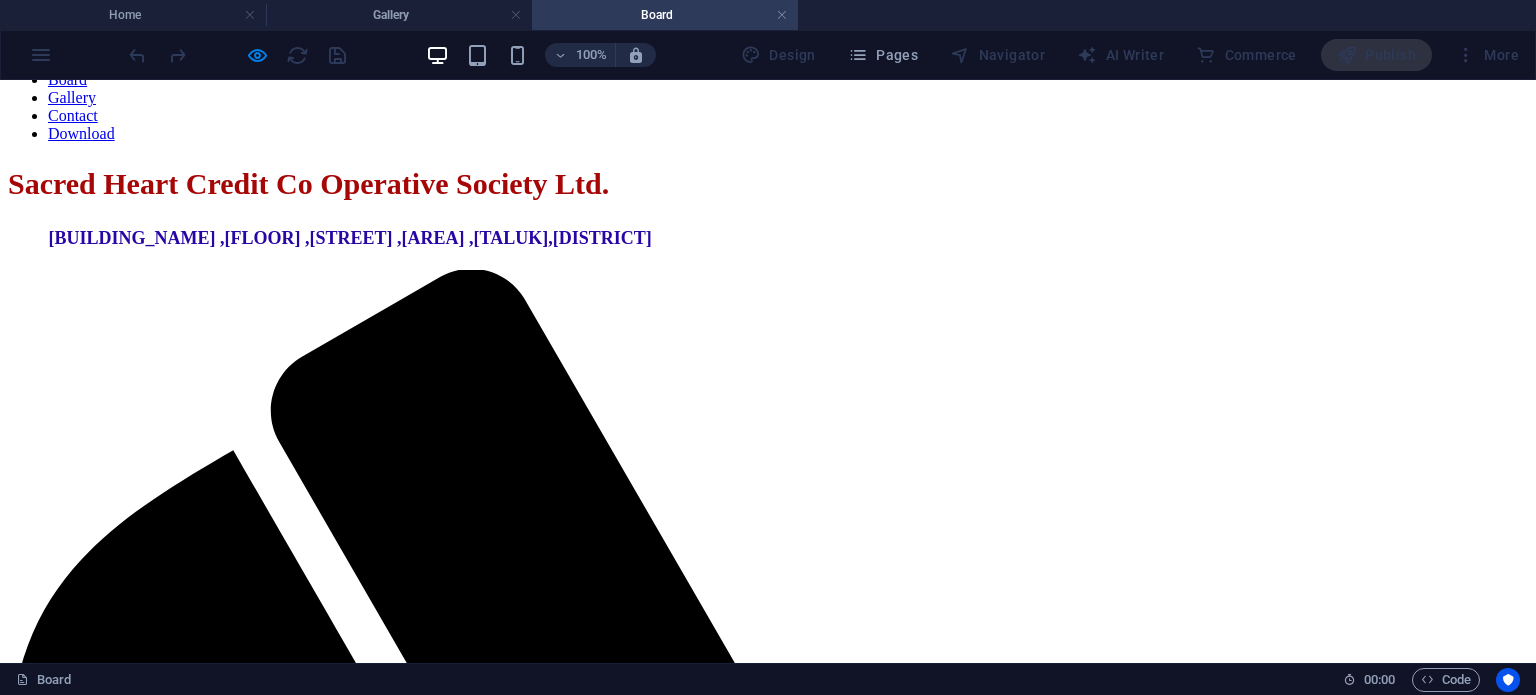 scroll, scrollTop: 284, scrollLeft: 0, axis: vertical 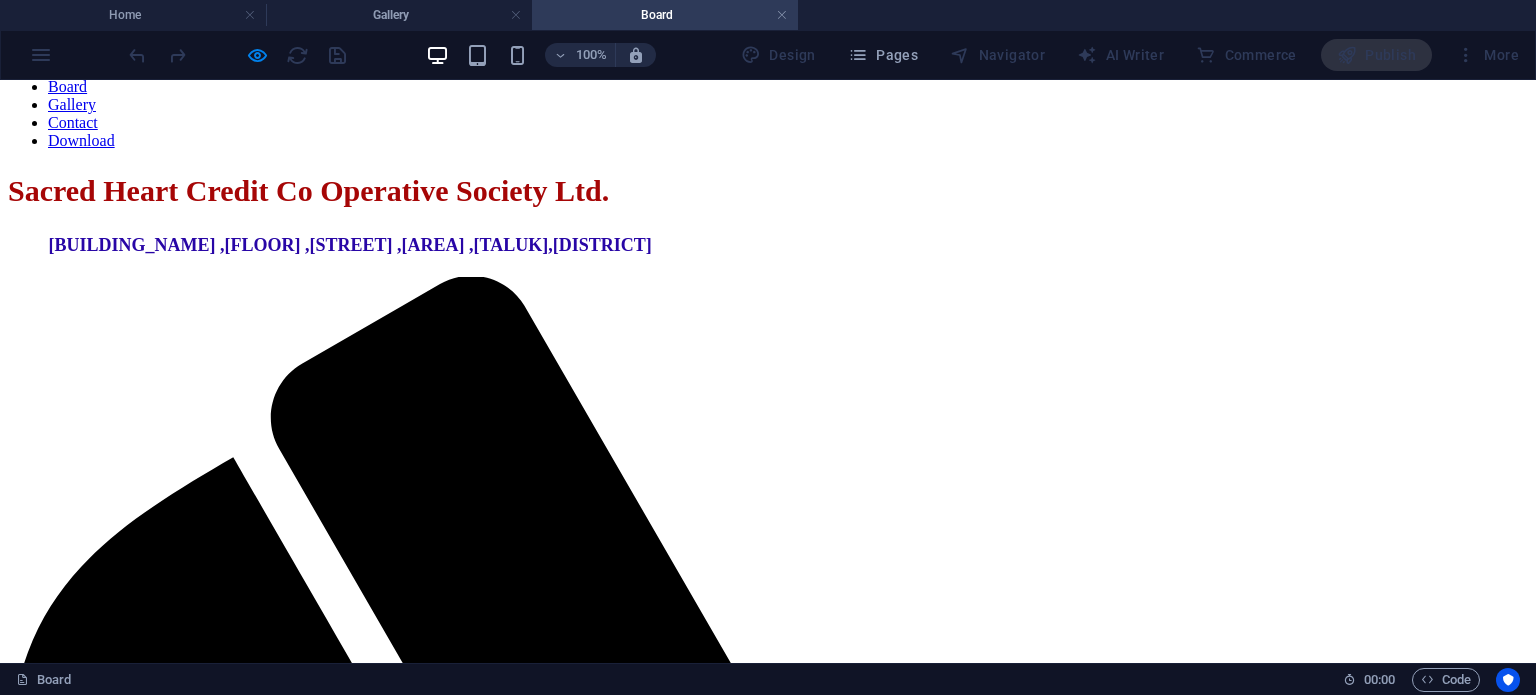 click on "Home Board Gallery Contact Download" at bounding box center [768, 105] 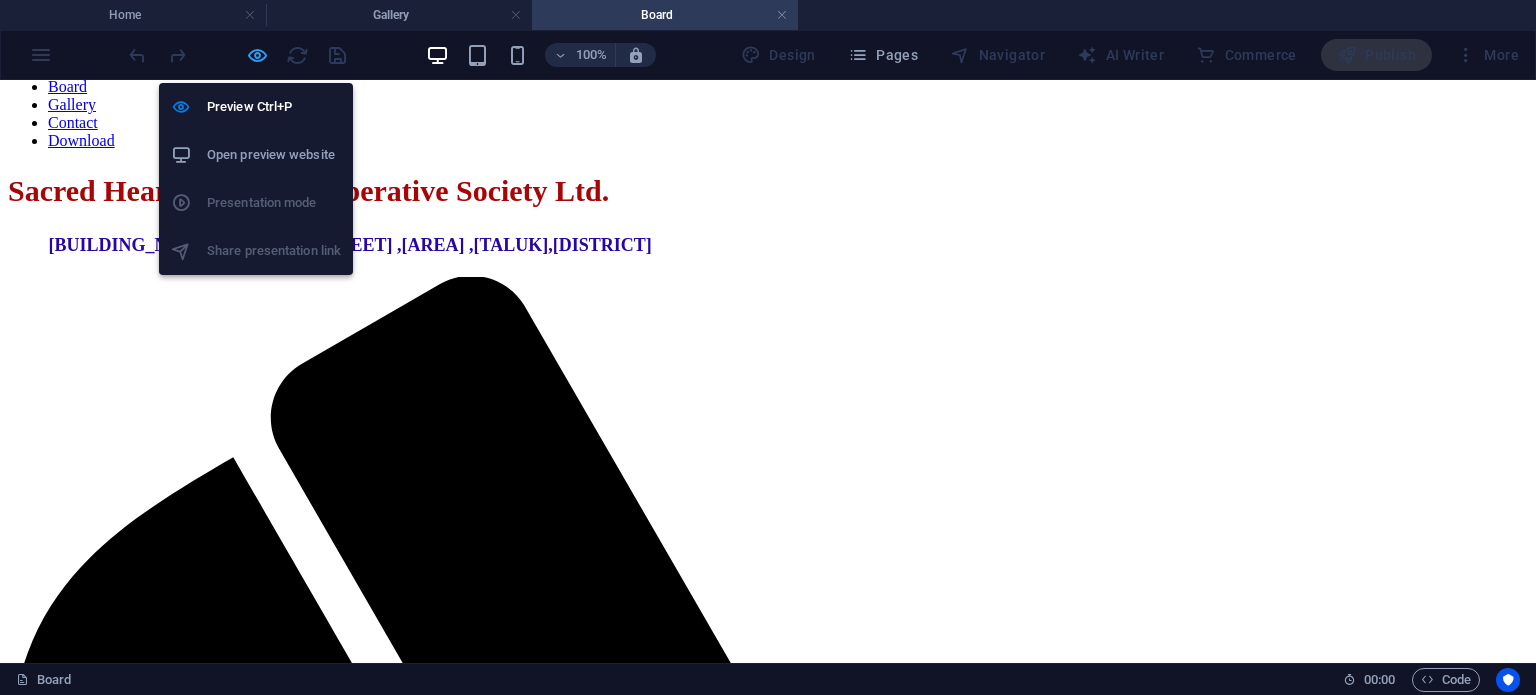 click at bounding box center [257, 55] 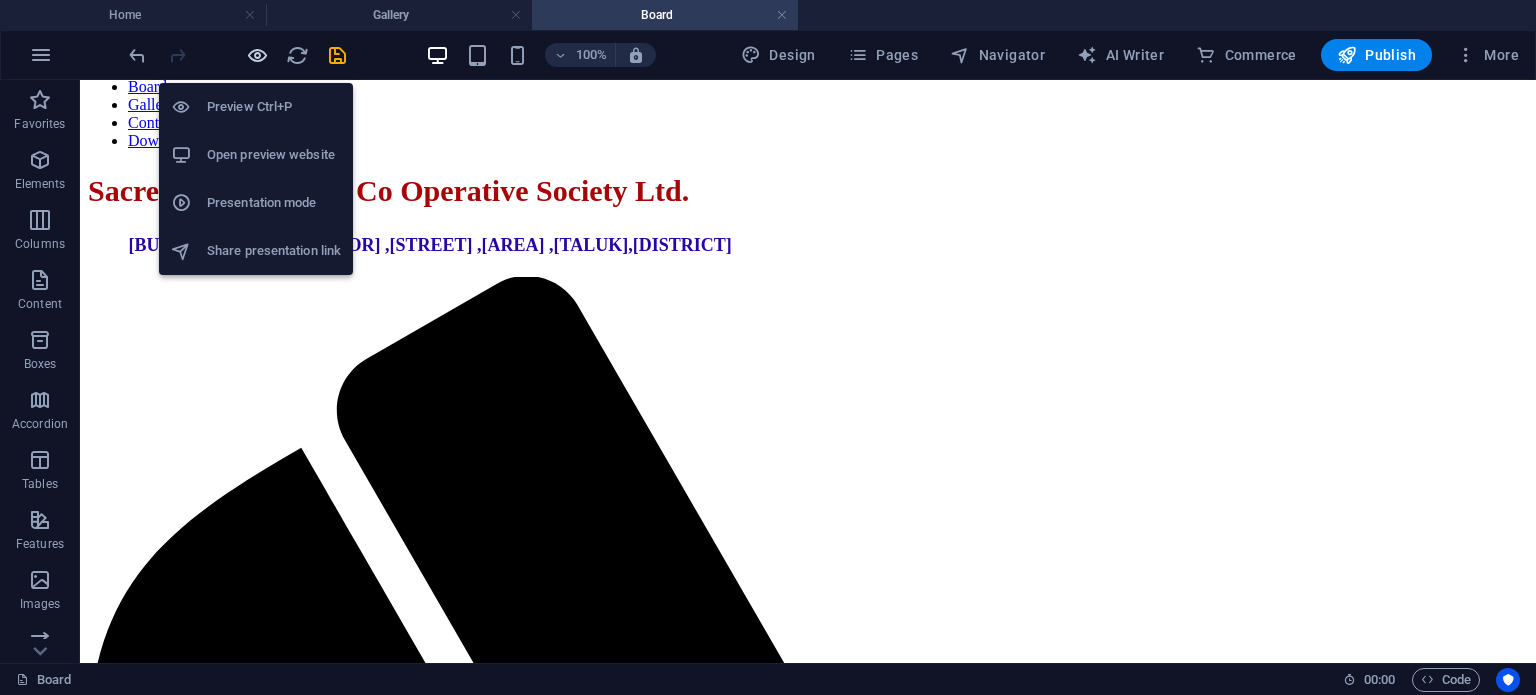 click at bounding box center [257, 55] 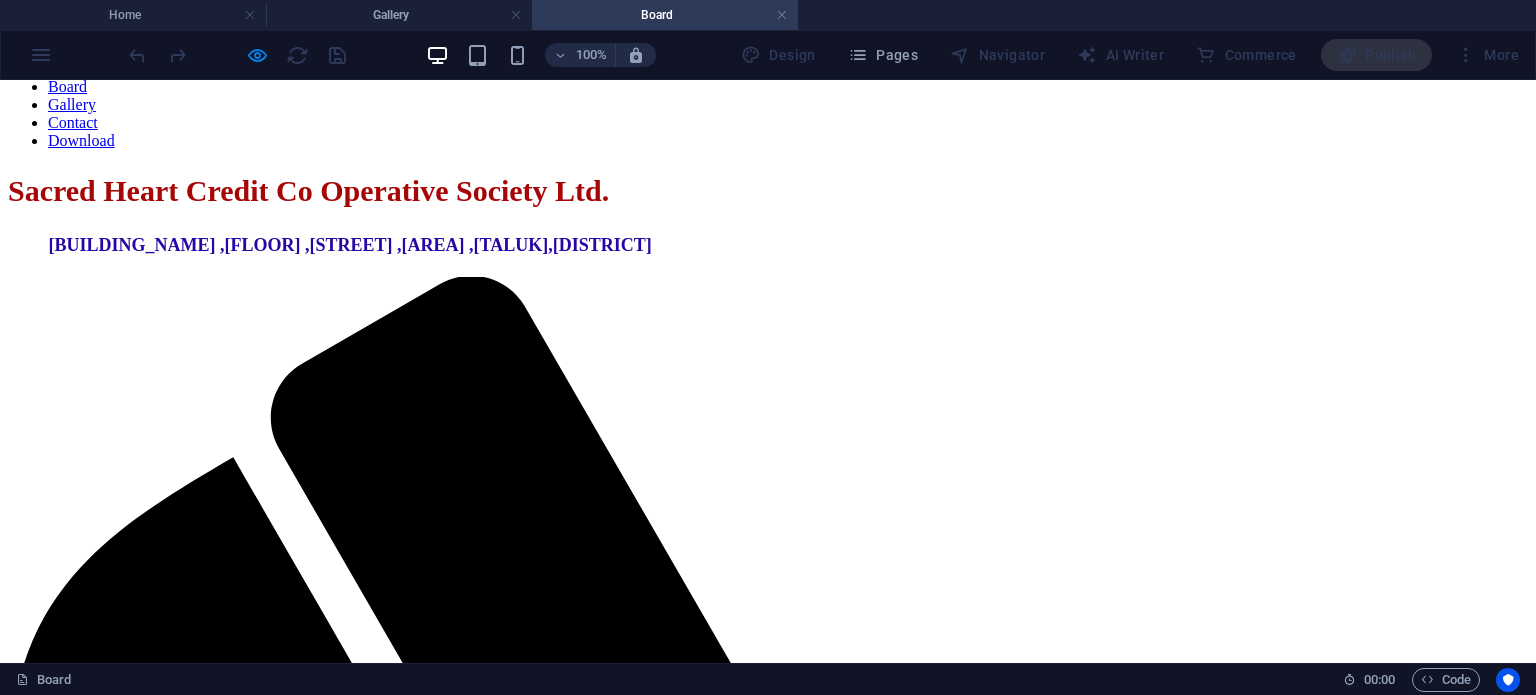 click on "Gallery" at bounding box center (72, 104) 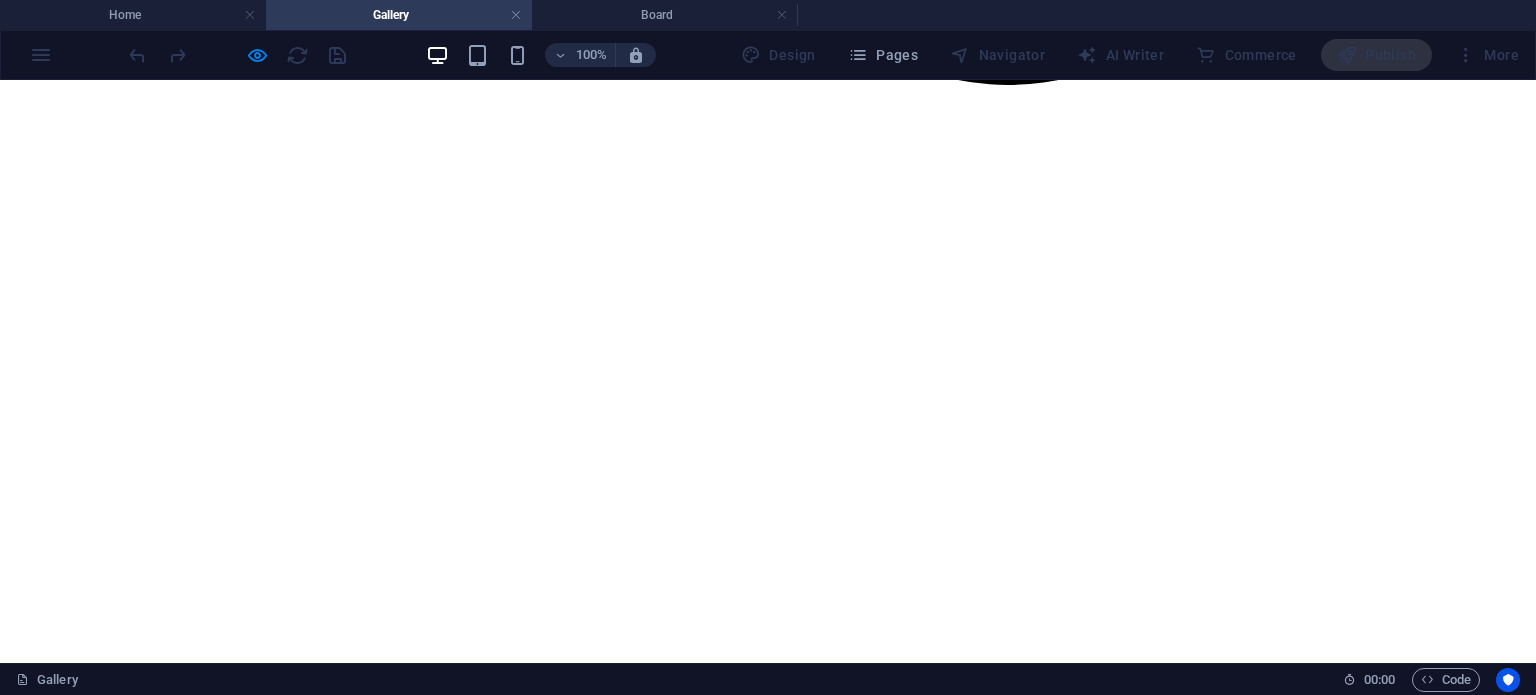 scroll, scrollTop: 2800, scrollLeft: 0, axis: vertical 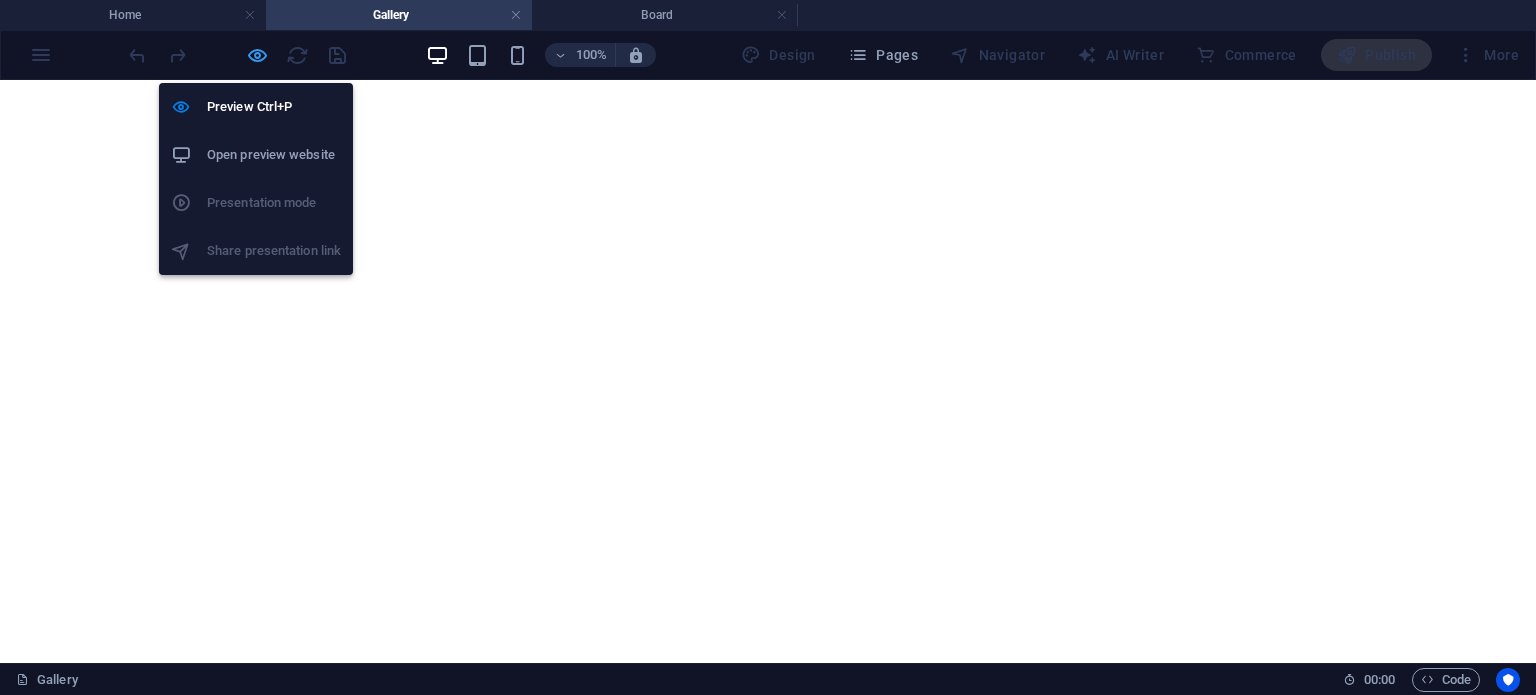 click at bounding box center (257, 55) 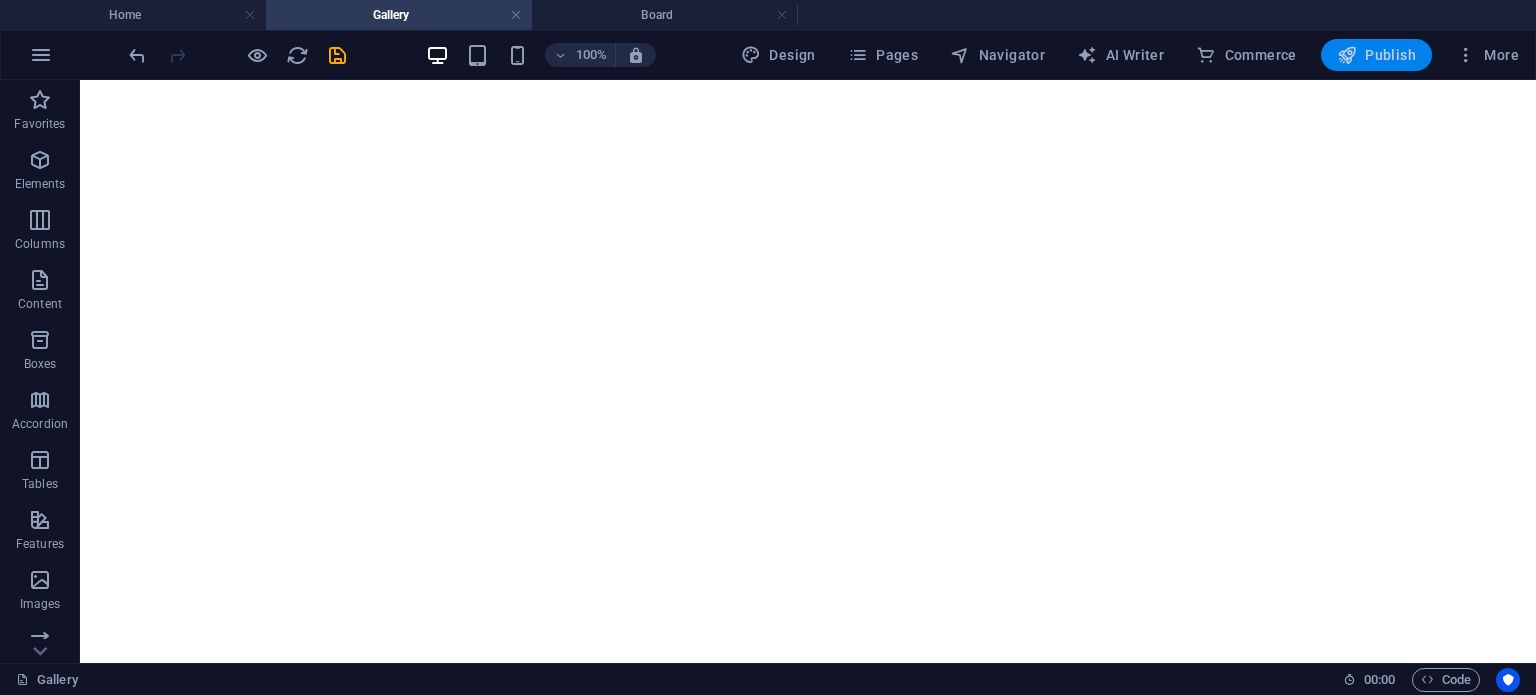 click on "Publish" at bounding box center (1376, 55) 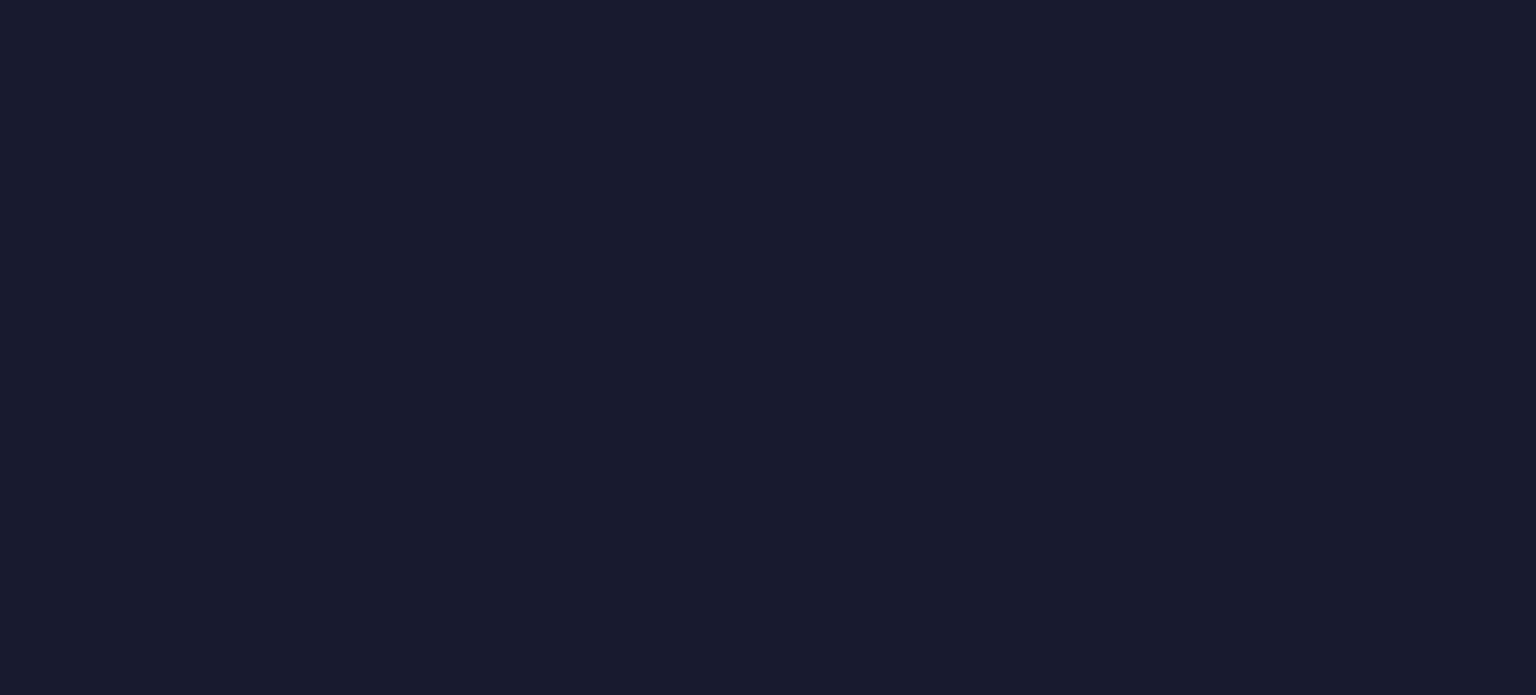 scroll, scrollTop: 0, scrollLeft: 0, axis: both 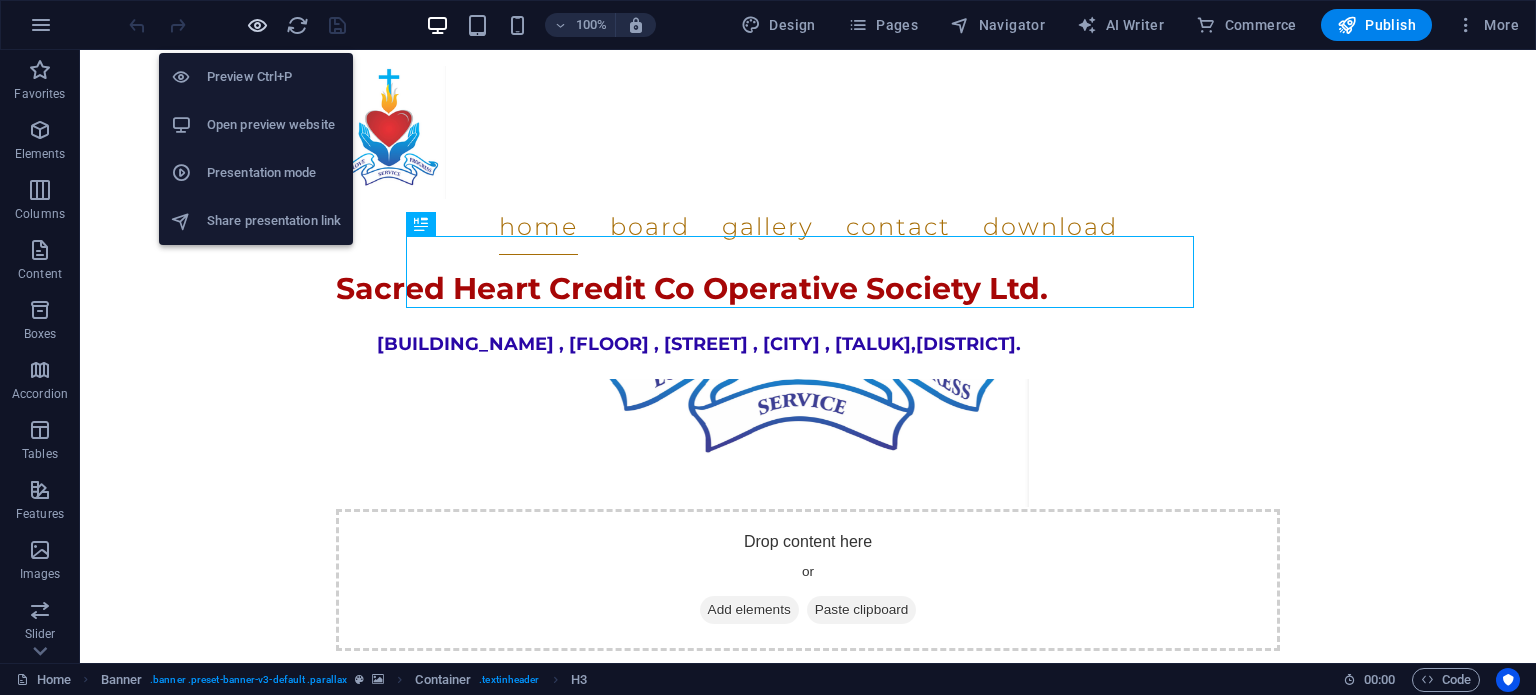click at bounding box center (257, 25) 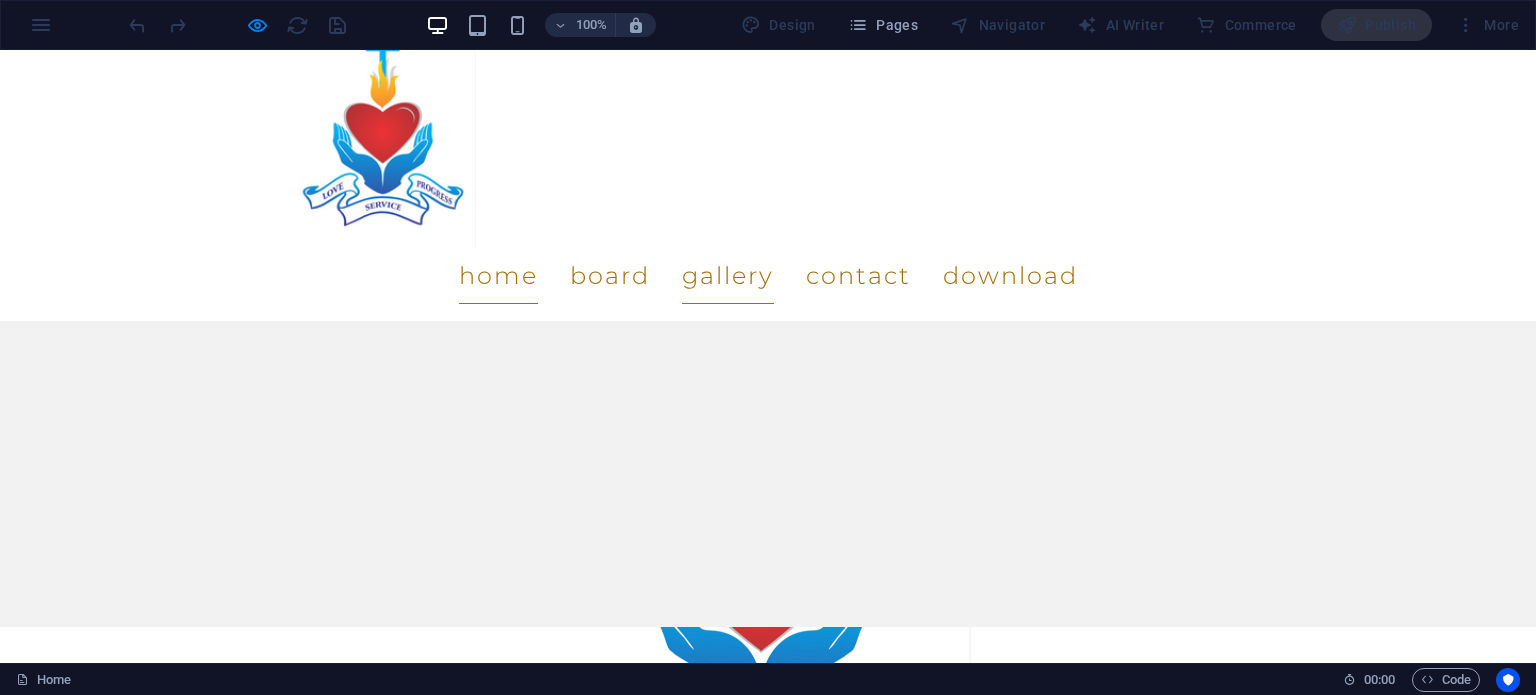 scroll, scrollTop: 32, scrollLeft: 0, axis: vertical 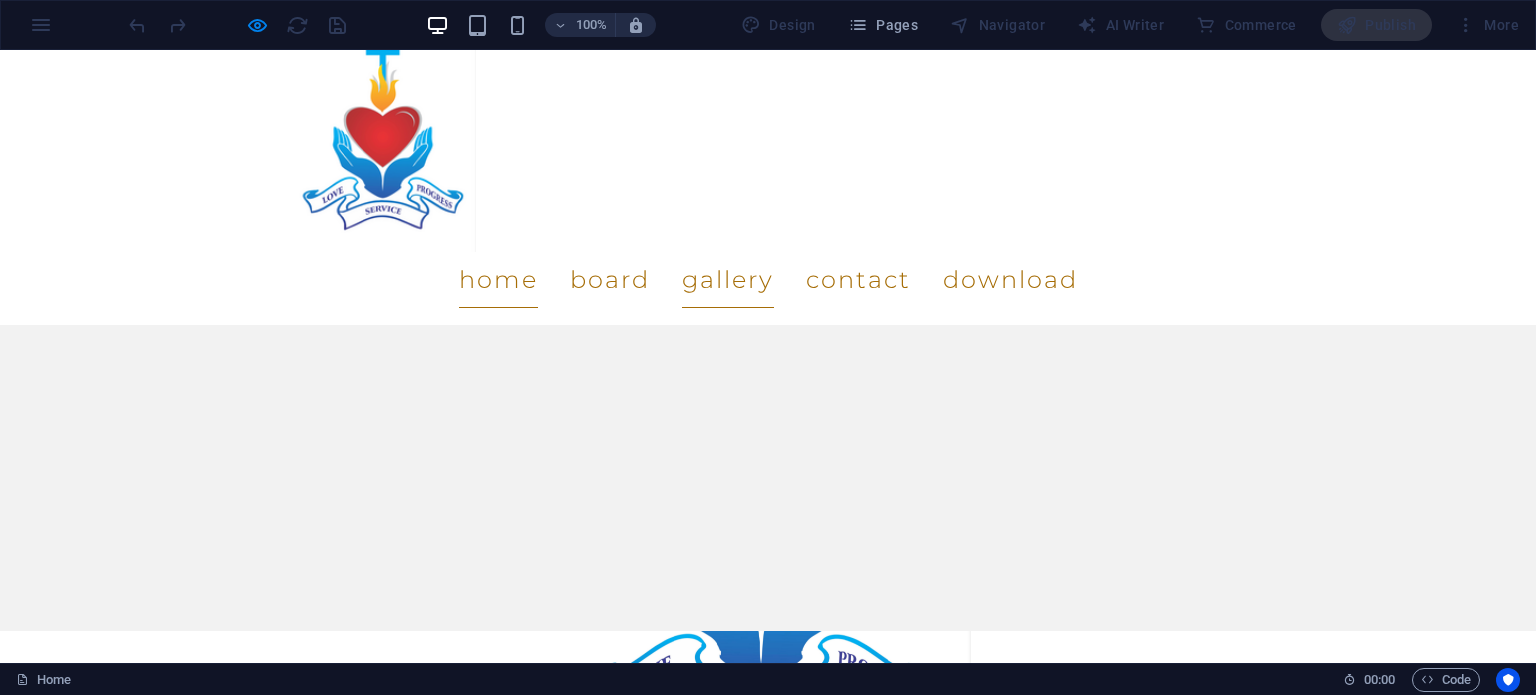 click on "Gallery" at bounding box center (728, 280) 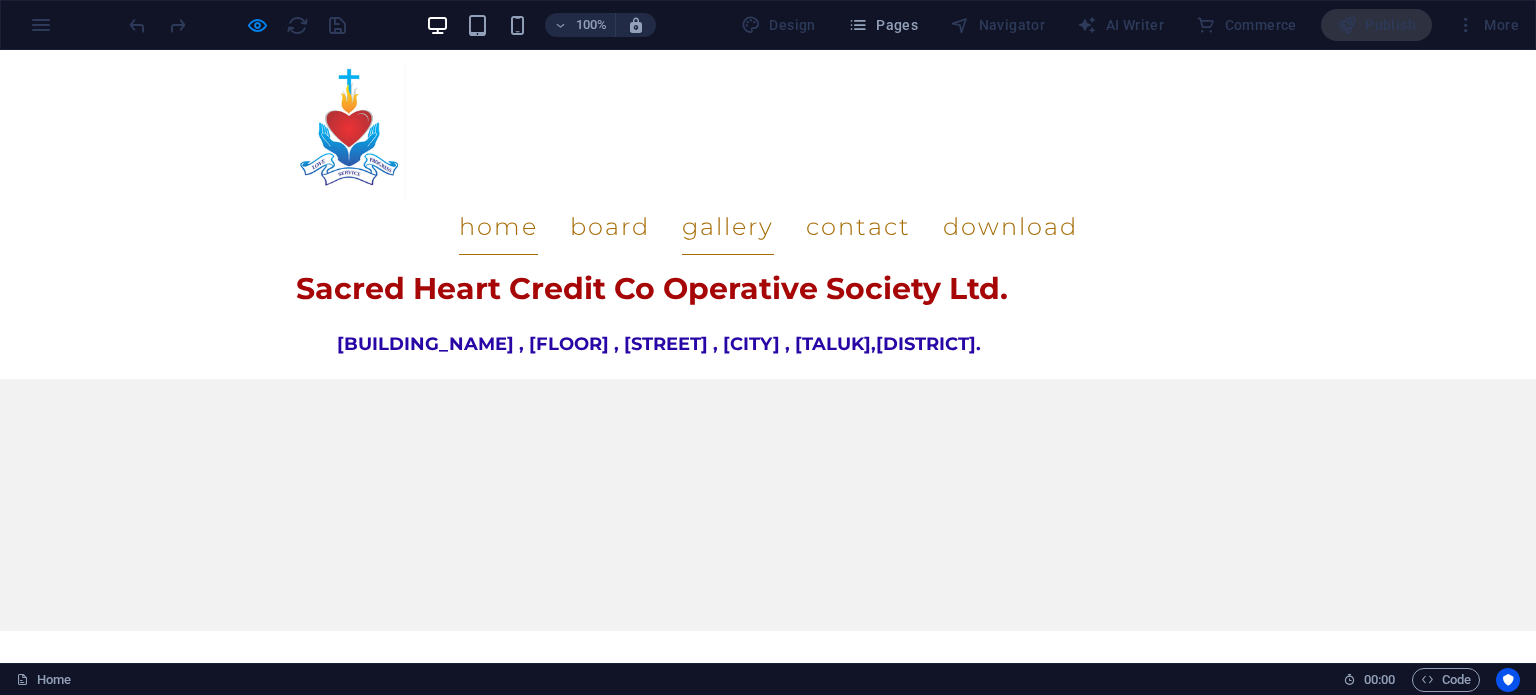 scroll, scrollTop: 0, scrollLeft: 0, axis: both 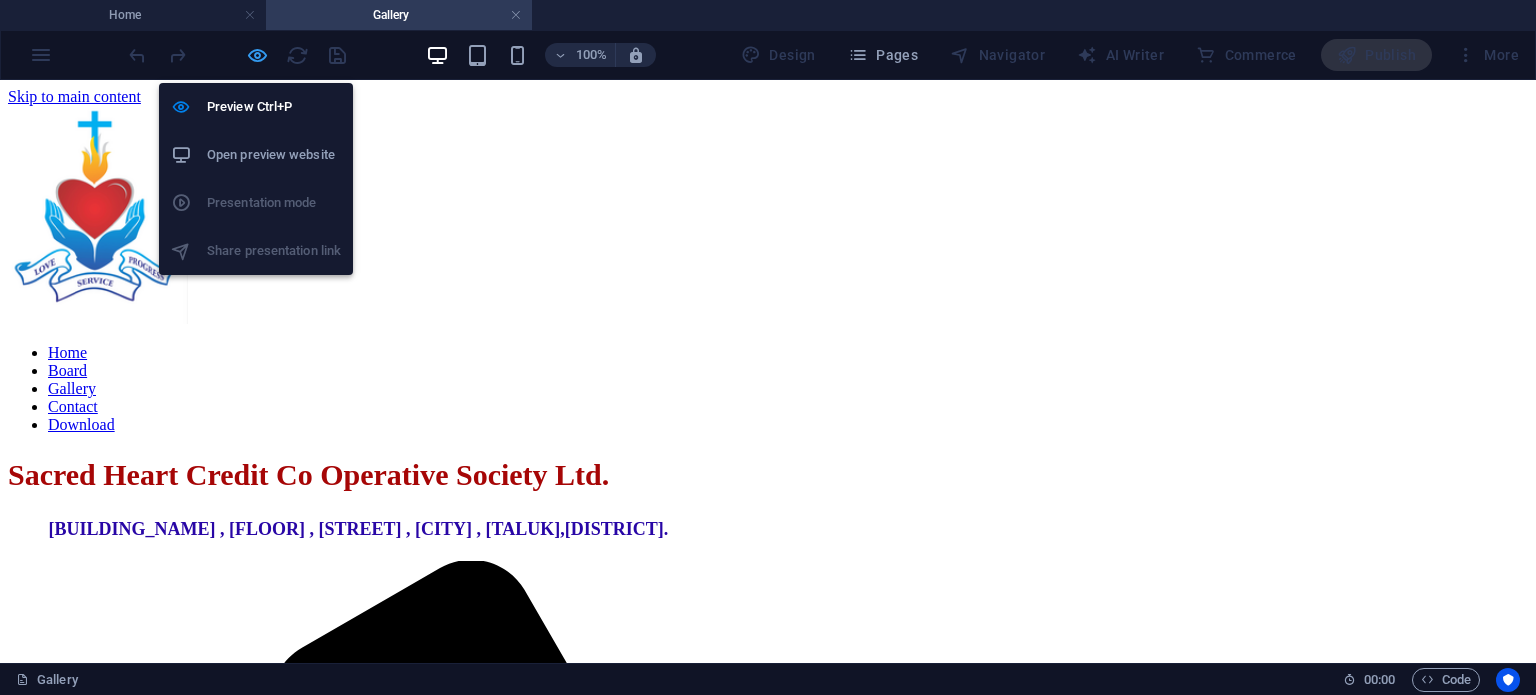 click at bounding box center (257, 55) 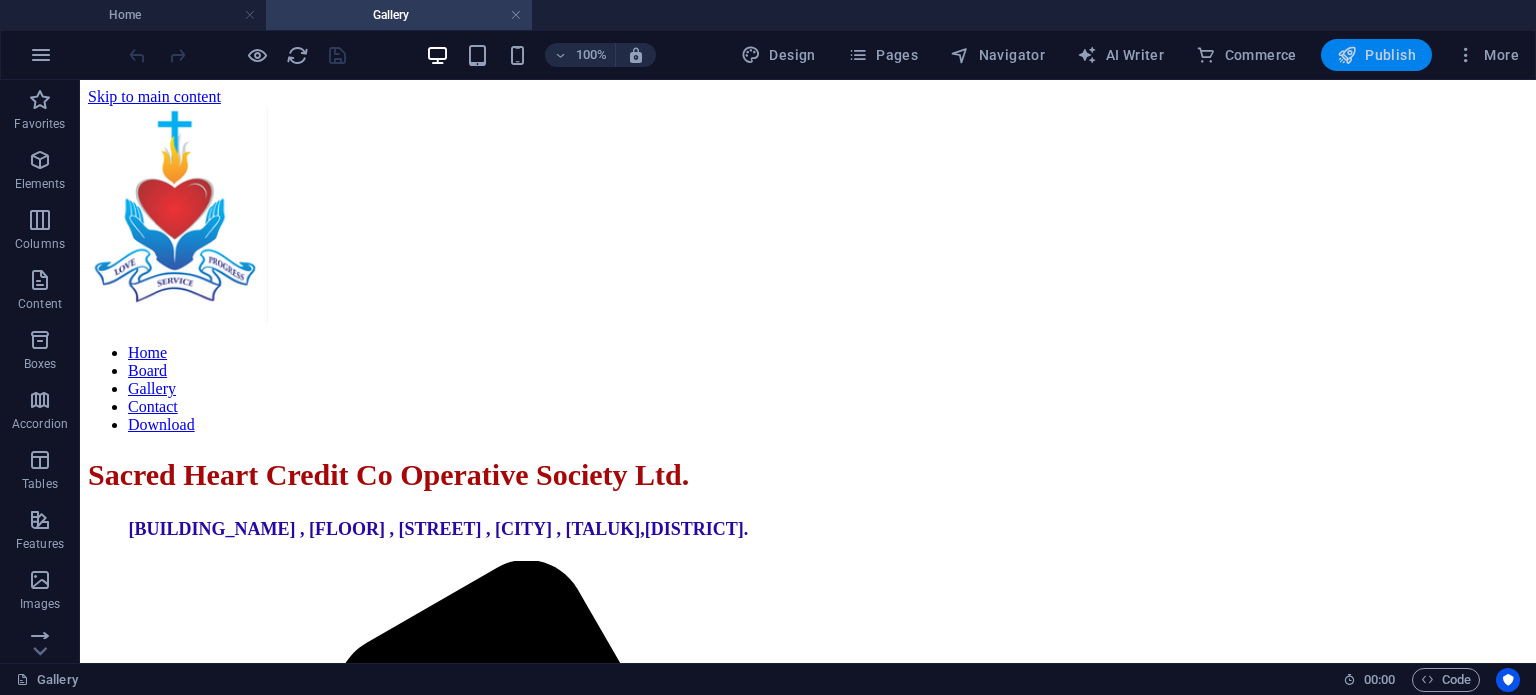 click on "Publish" at bounding box center [1376, 55] 